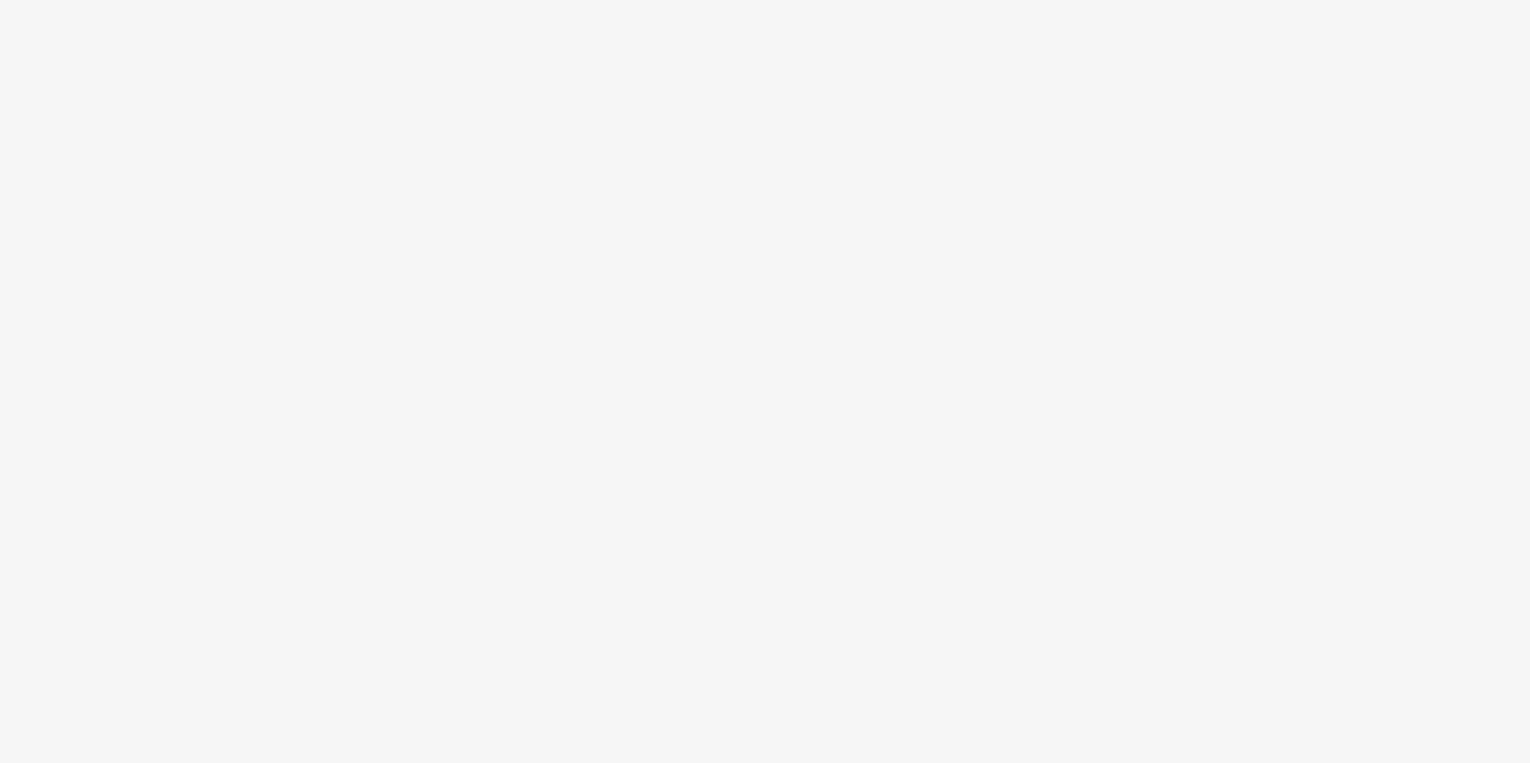 scroll, scrollTop: 0, scrollLeft: 0, axis: both 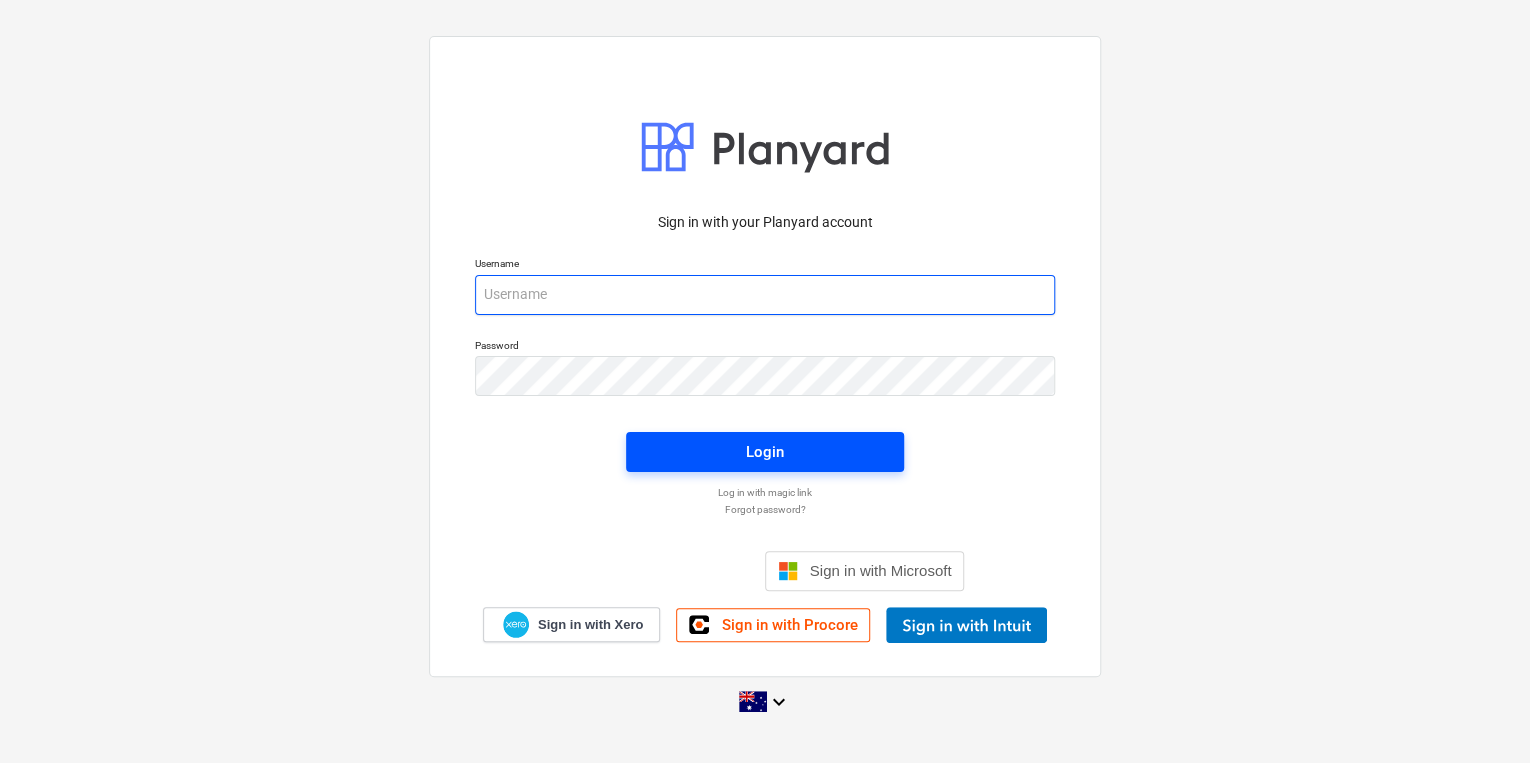 type on "[EMAIL]" 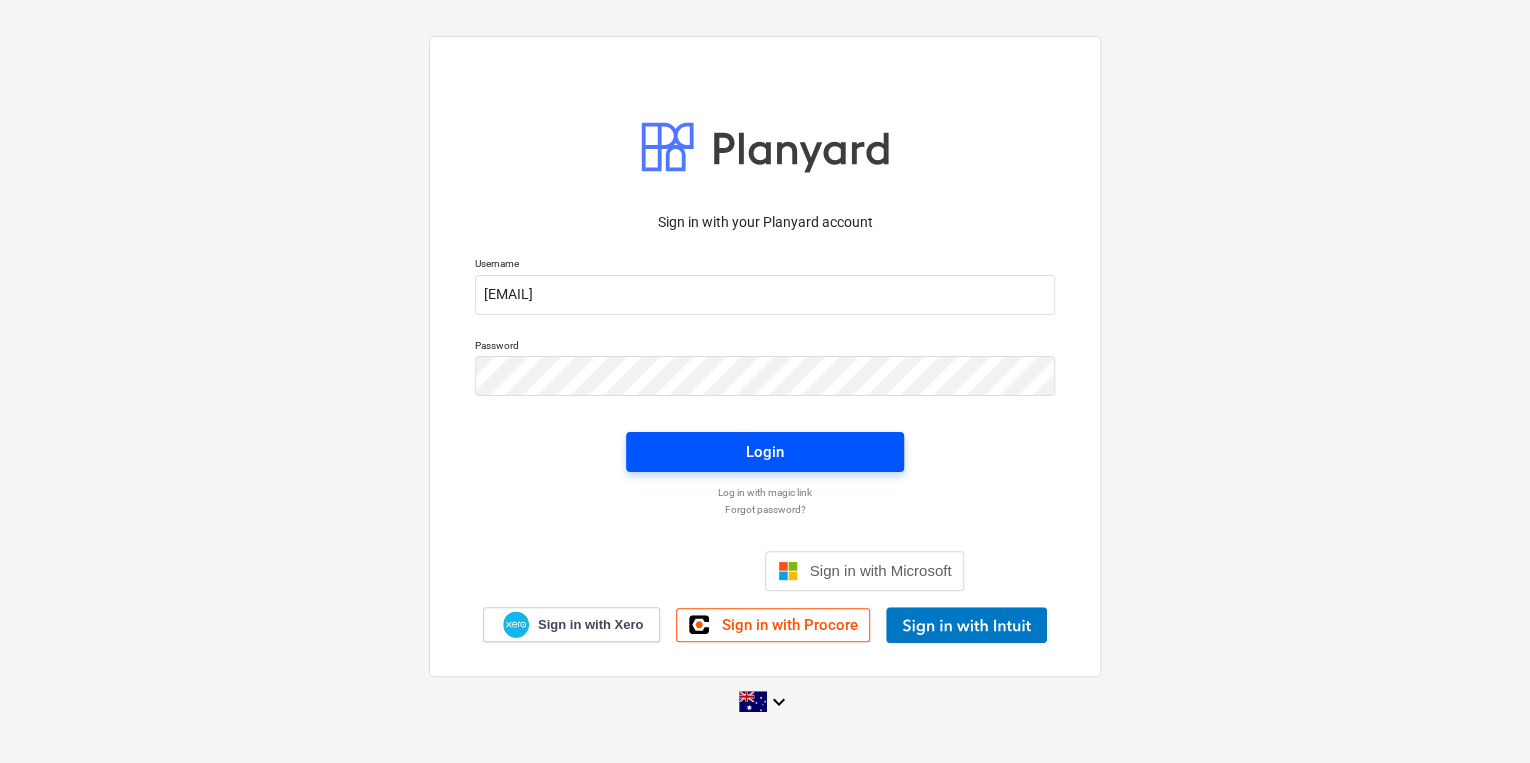 click on "Login" at bounding box center [765, 452] 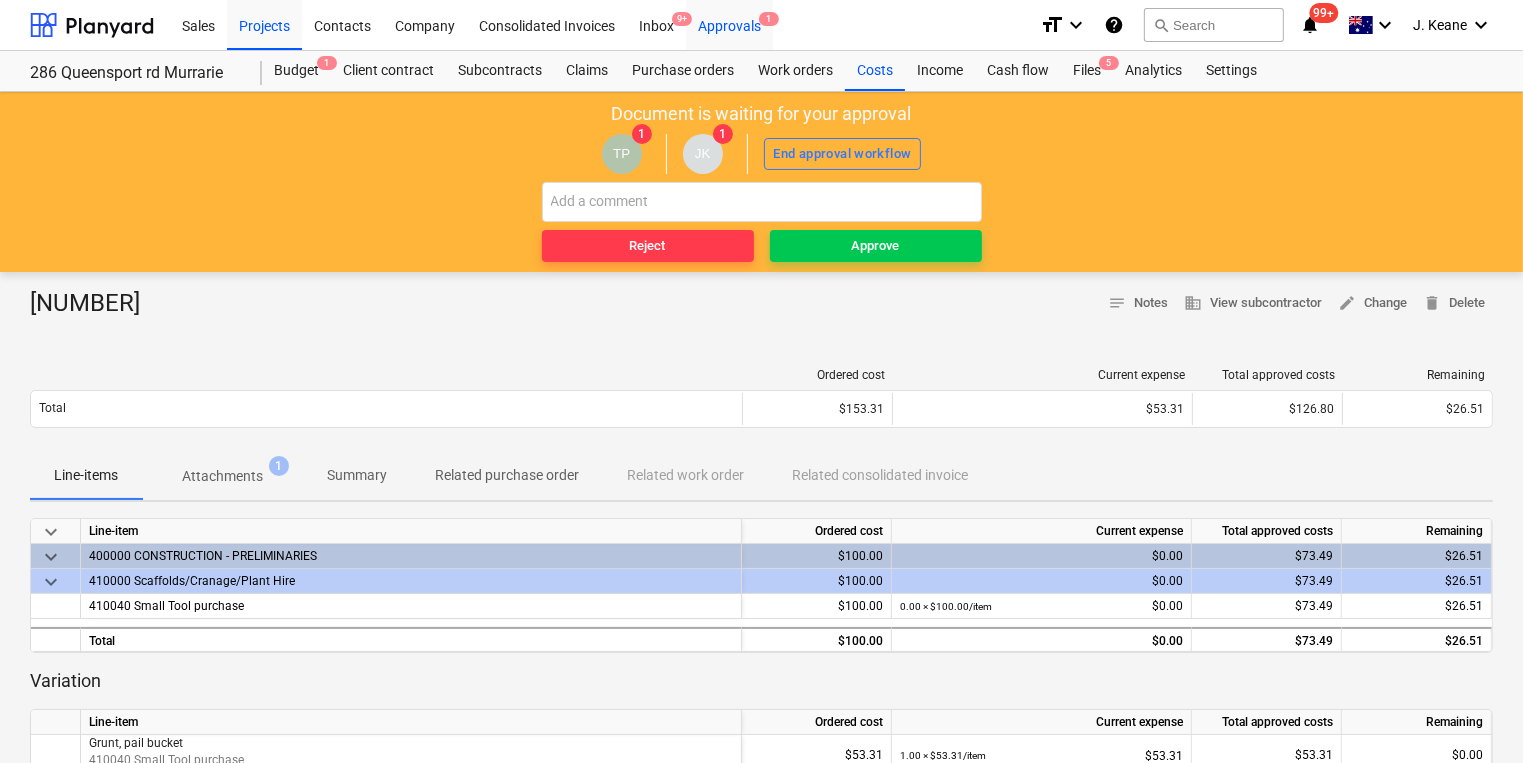 click on "Approvals 1" at bounding box center (729, 24) 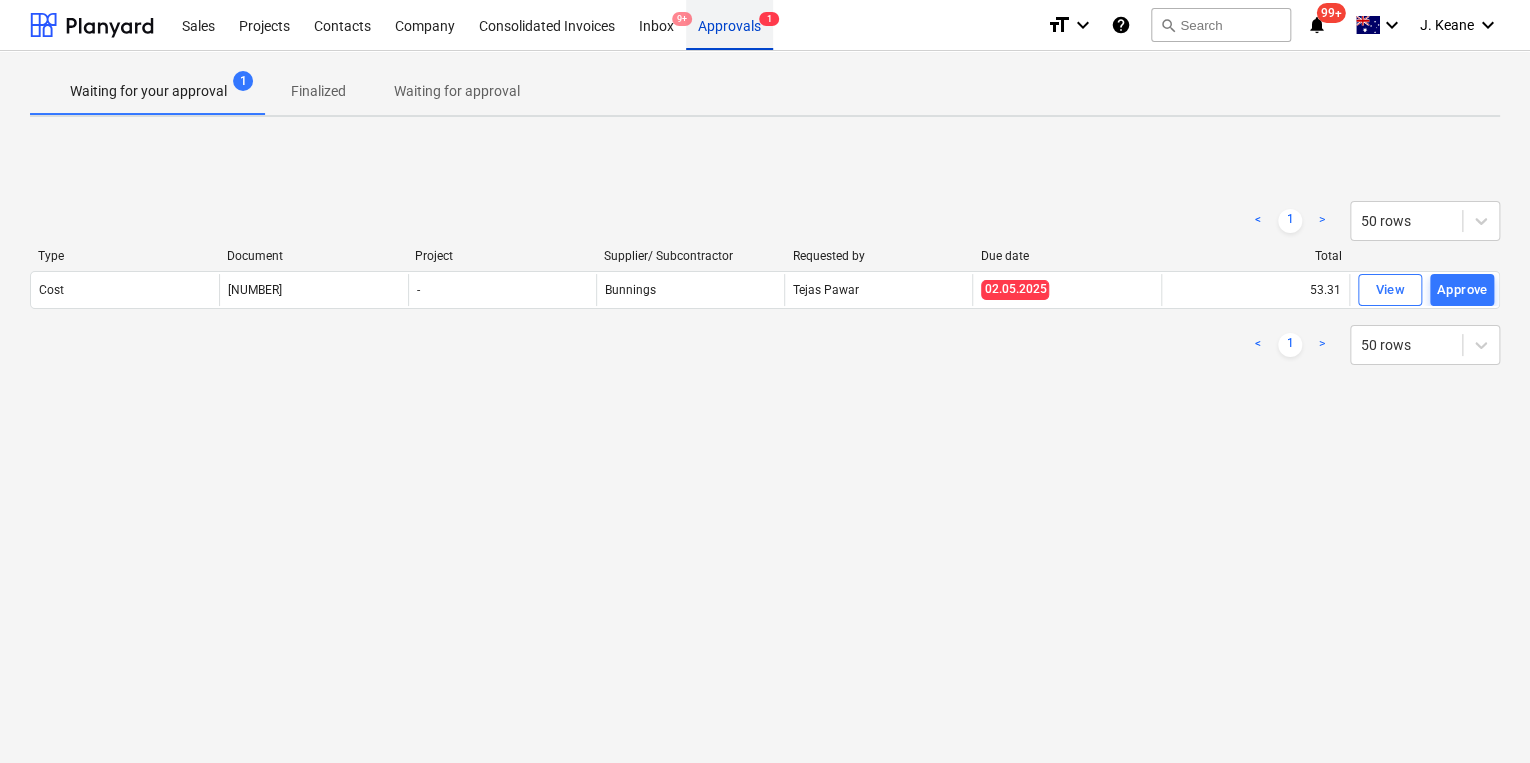 click on "Approvals 1" at bounding box center (729, 24) 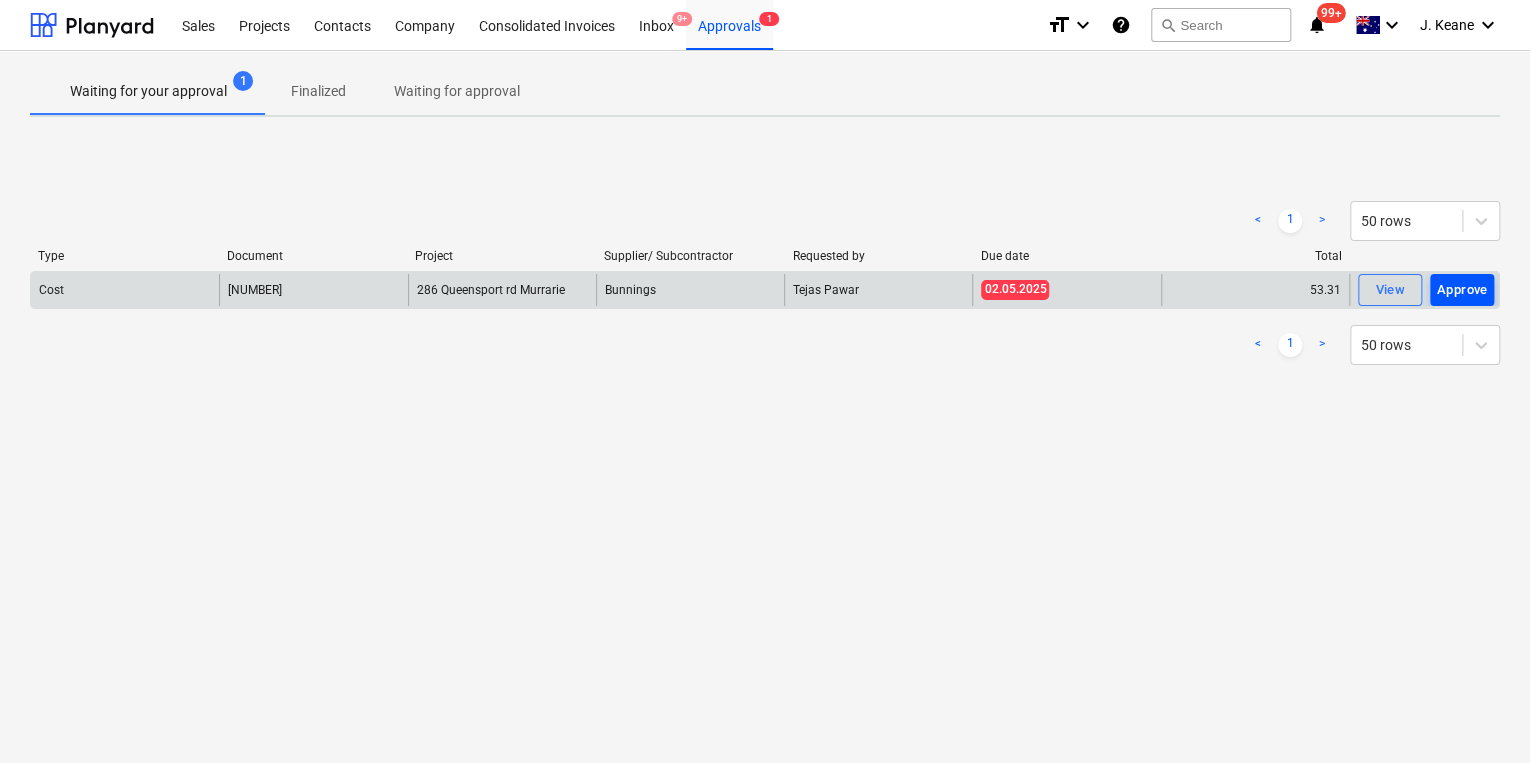 click on "Approve" at bounding box center (1462, 290) 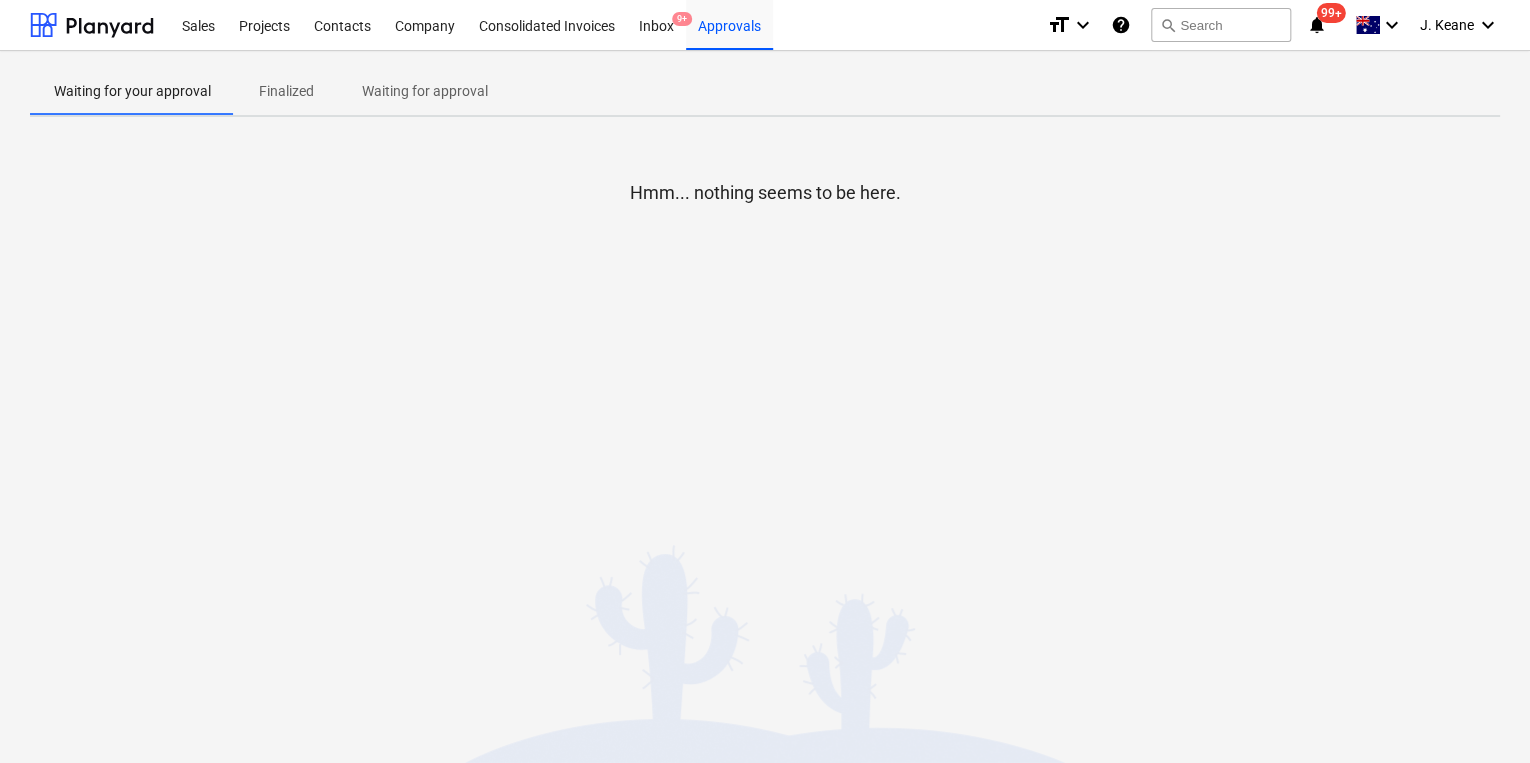 click on "Waiting for your approval Finalized Waiting for approval Hmm... nothing seems to be here." at bounding box center (765, 407) 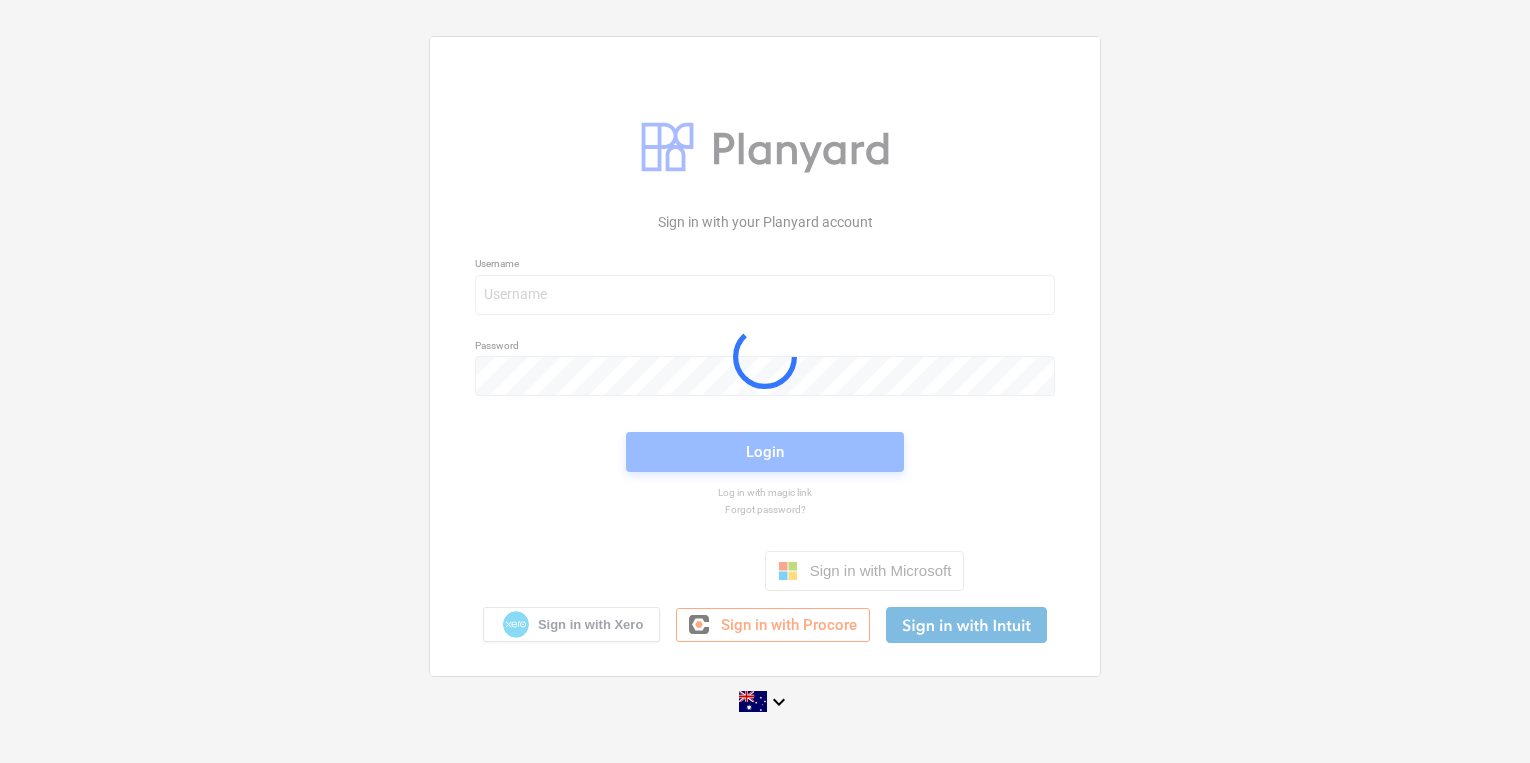 scroll, scrollTop: 0, scrollLeft: 0, axis: both 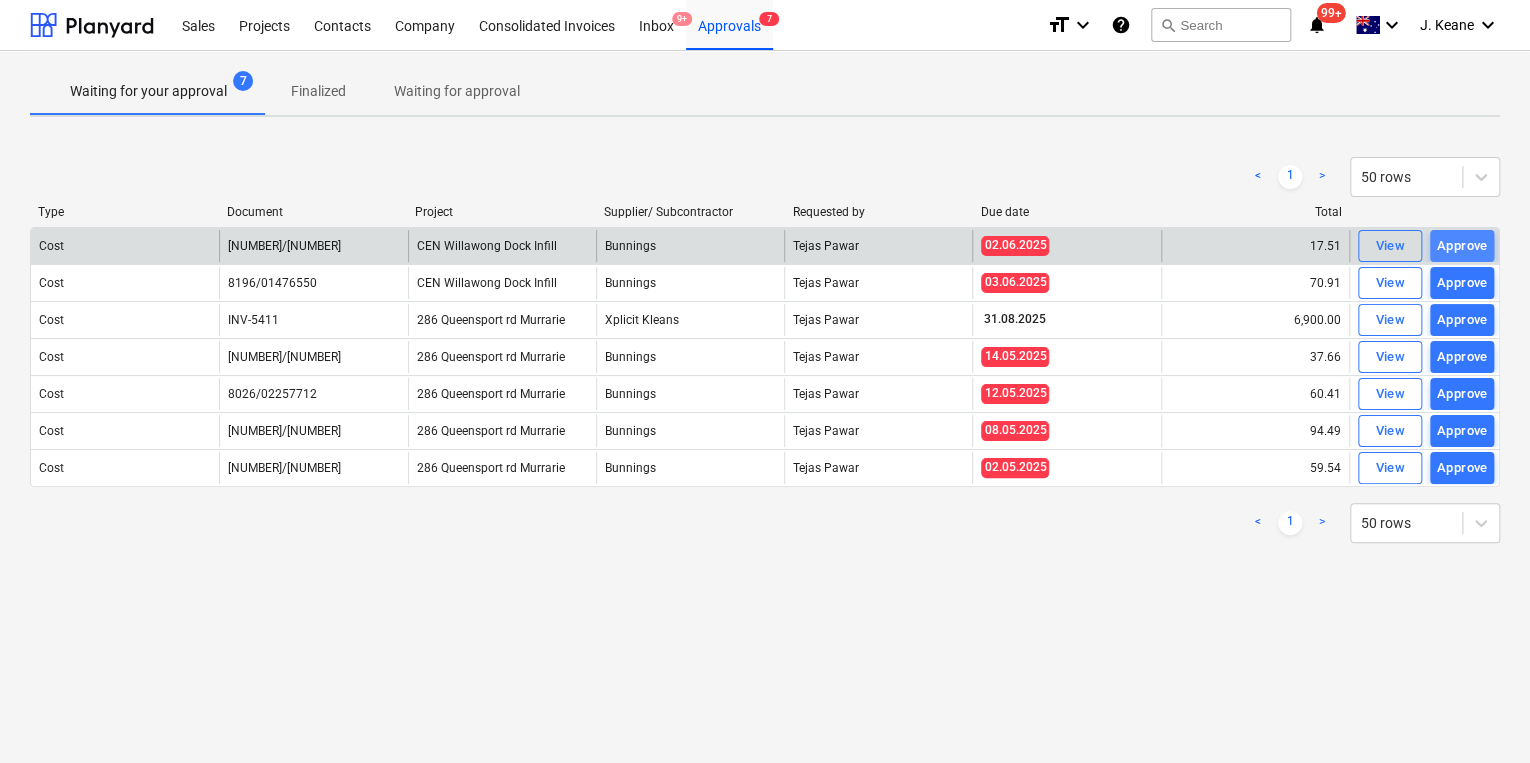 click on "Approve" at bounding box center [1462, 246] 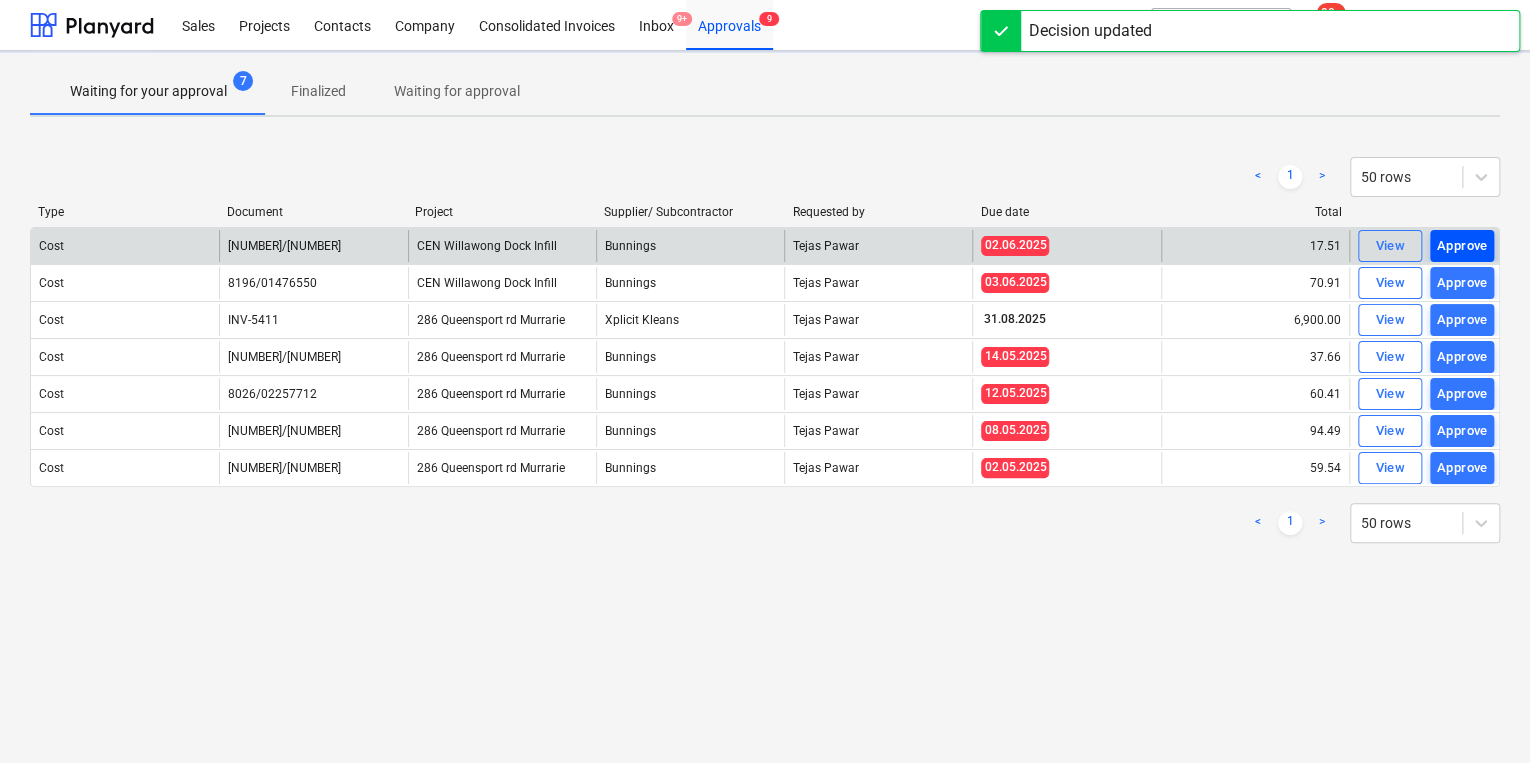 click on "Approve" at bounding box center [1462, 246] 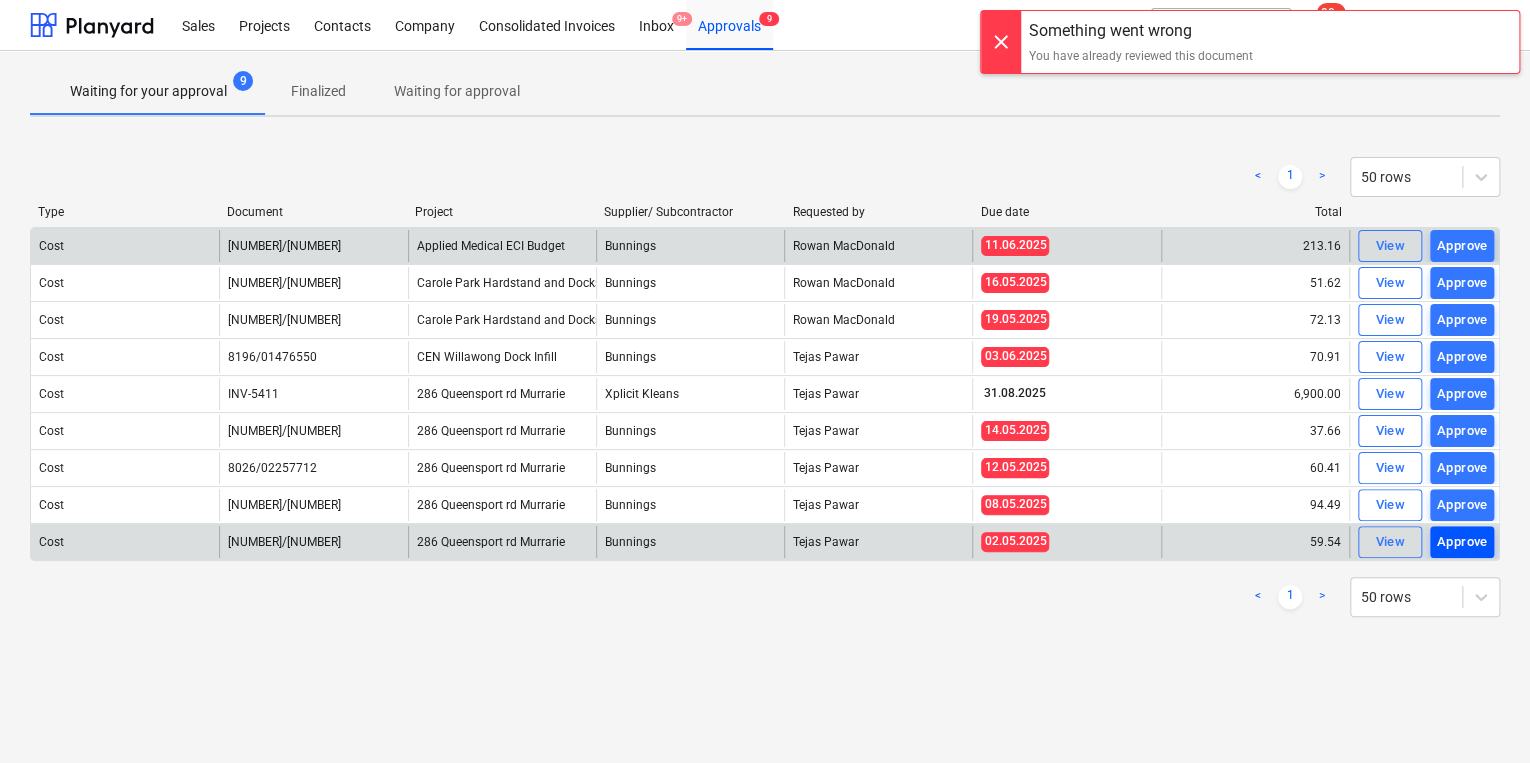 click on "Approve" at bounding box center [1462, 542] 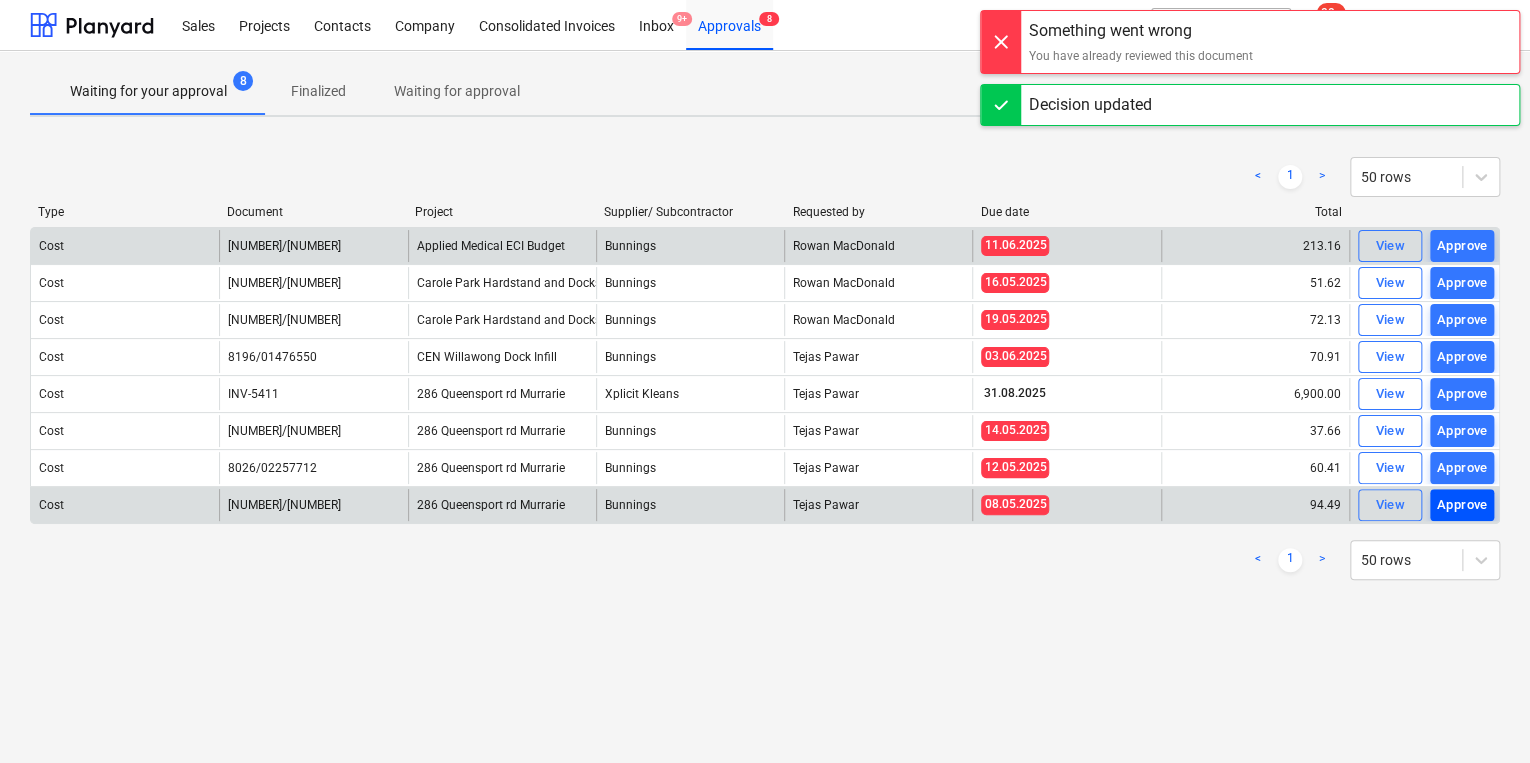click on "Approve" at bounding box center (1462, 505) 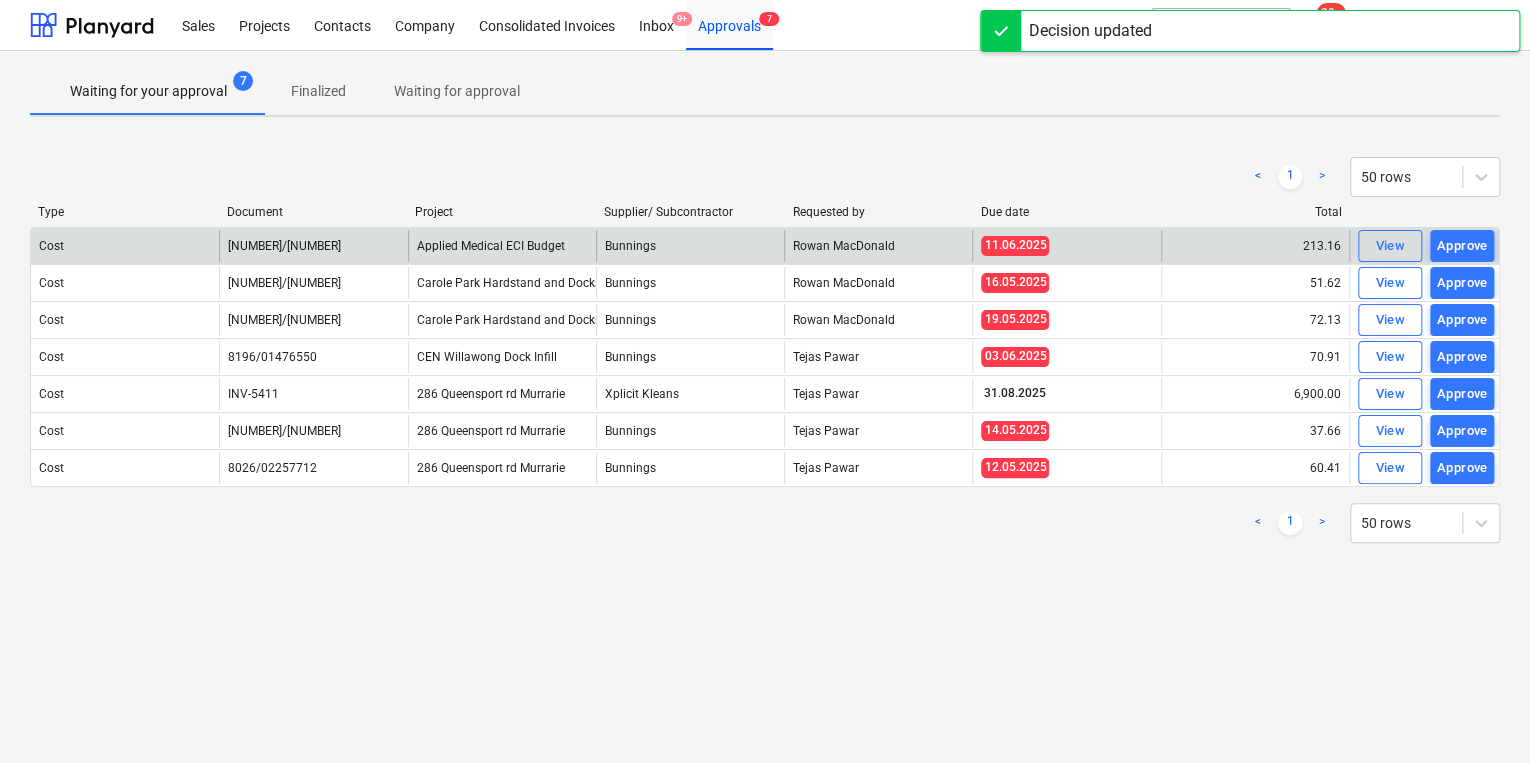 click on "< 1 > 50 rows" at bounding box center (765, 523) 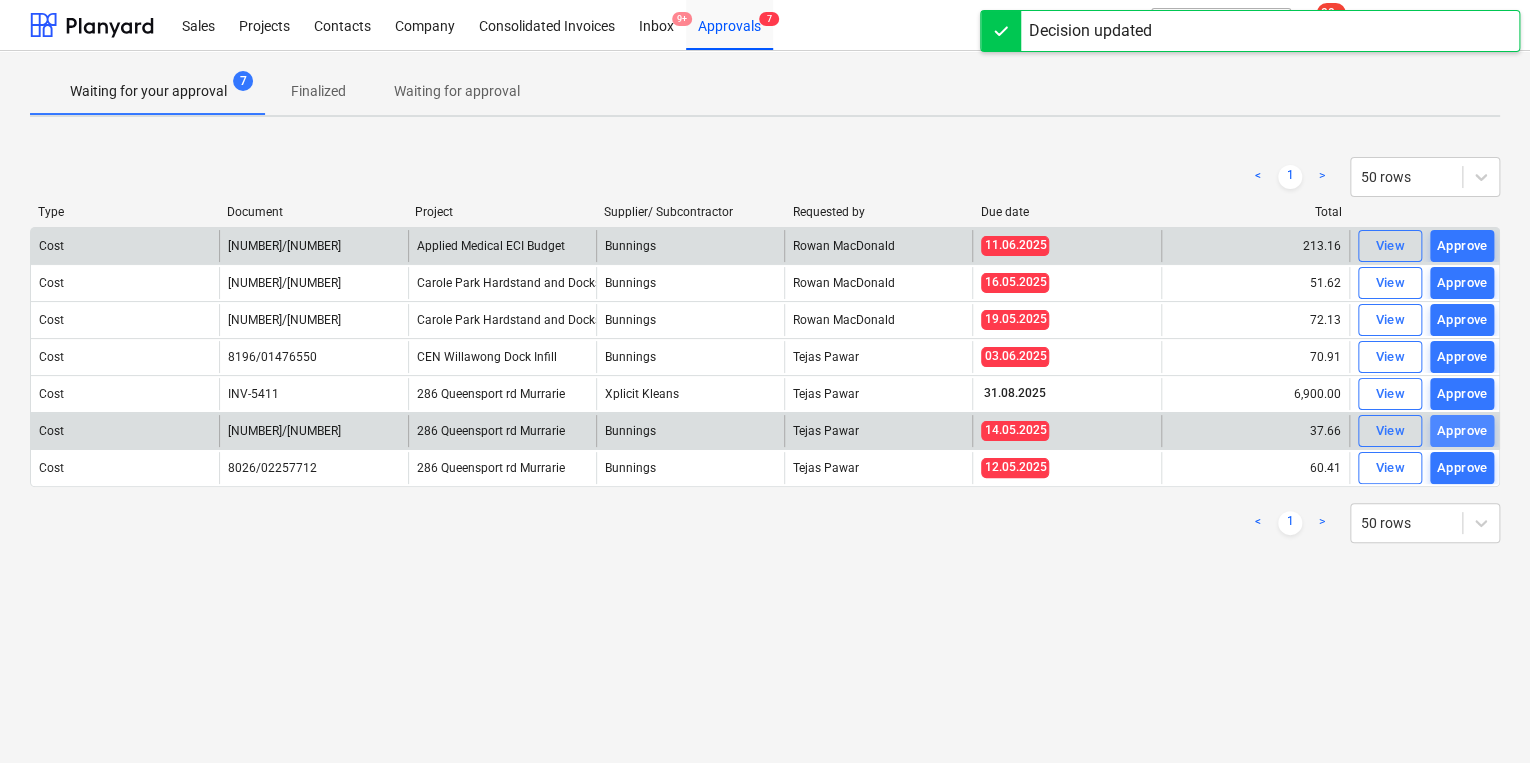 click on "Approve" at bounding box center [1462, 431] 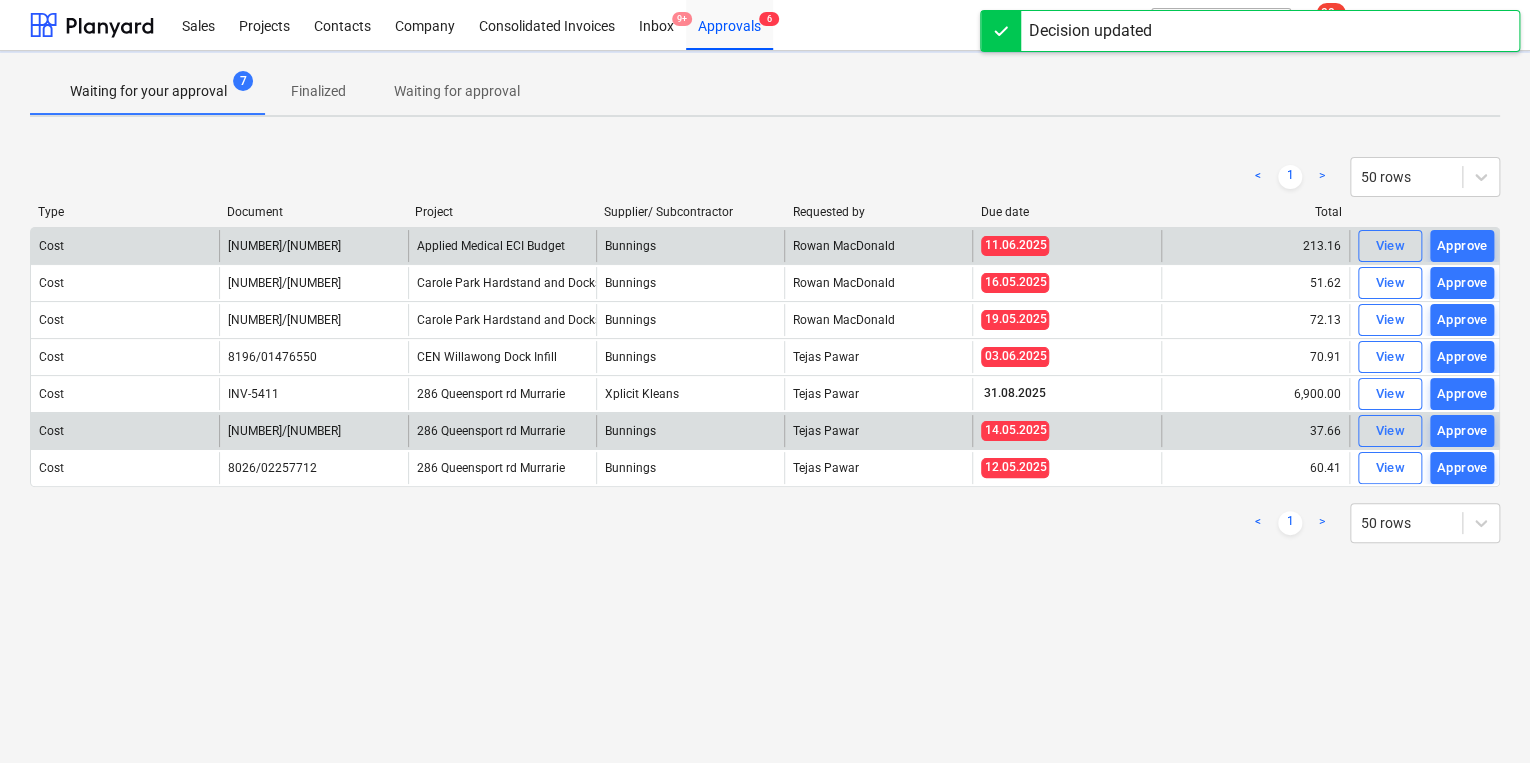 click on "Approve" at bounding box center (1462, 468) 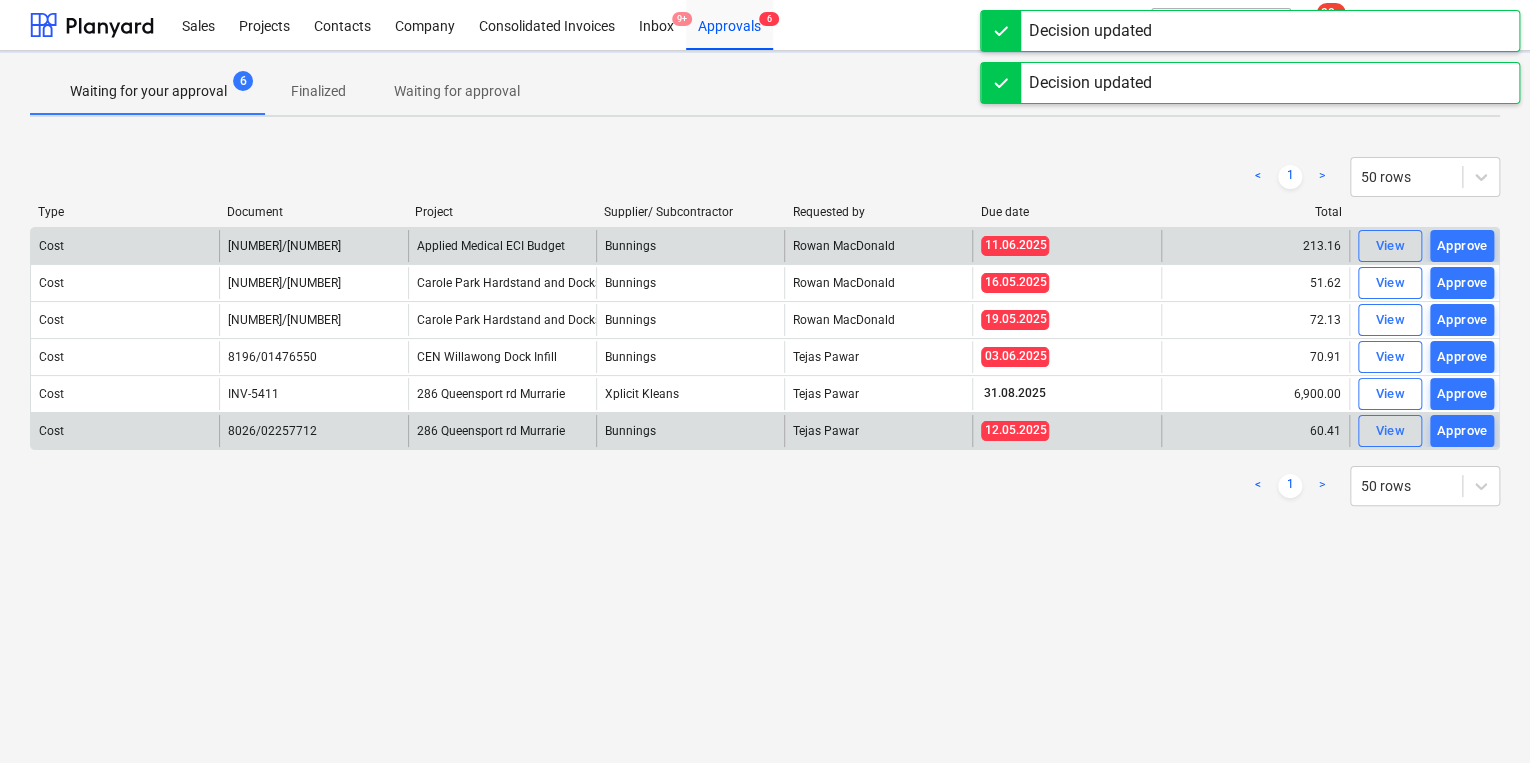 click on "Approve" at bounding box center [1462, 394] 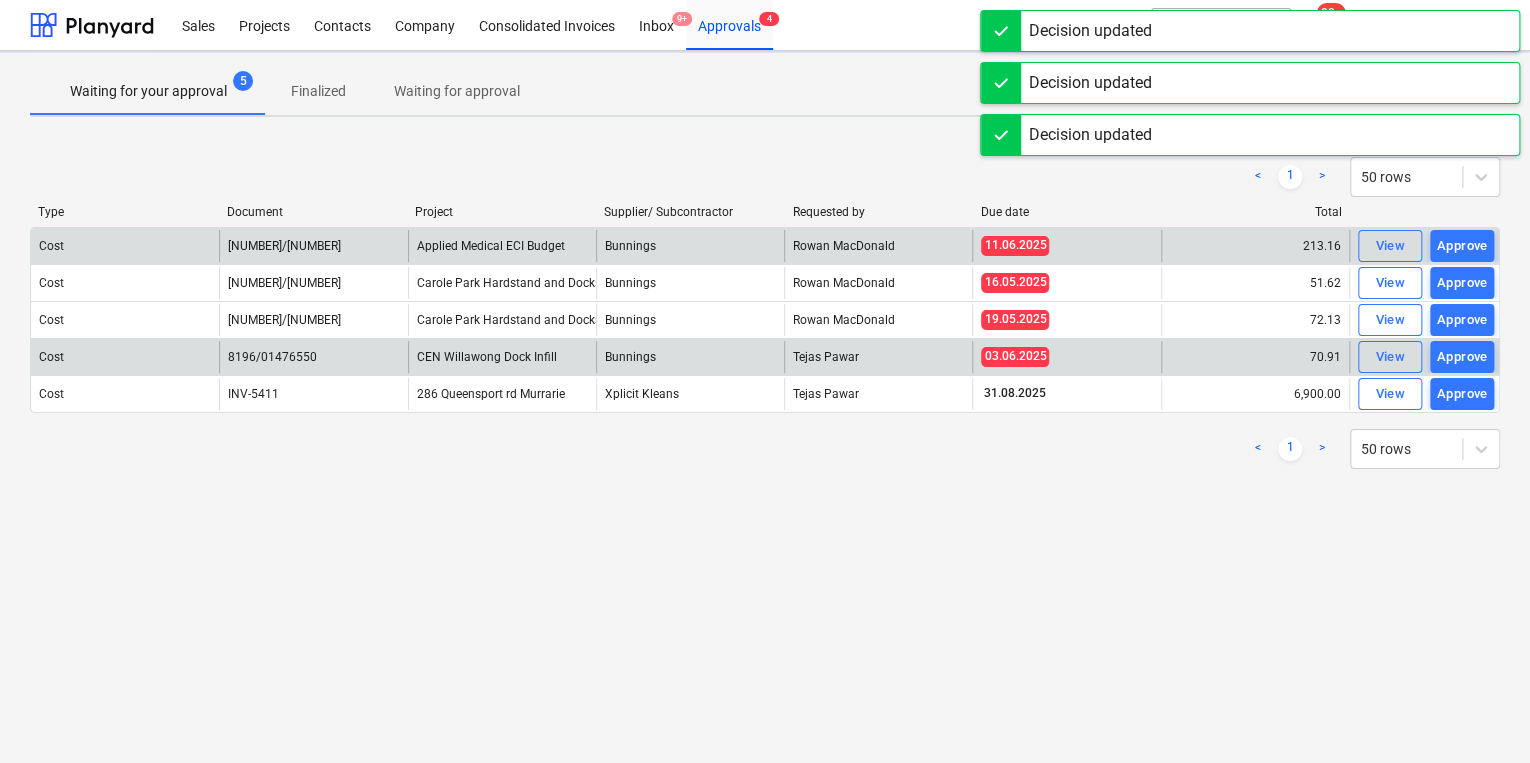 click on "Approve" at bounding box center (1462, 357) 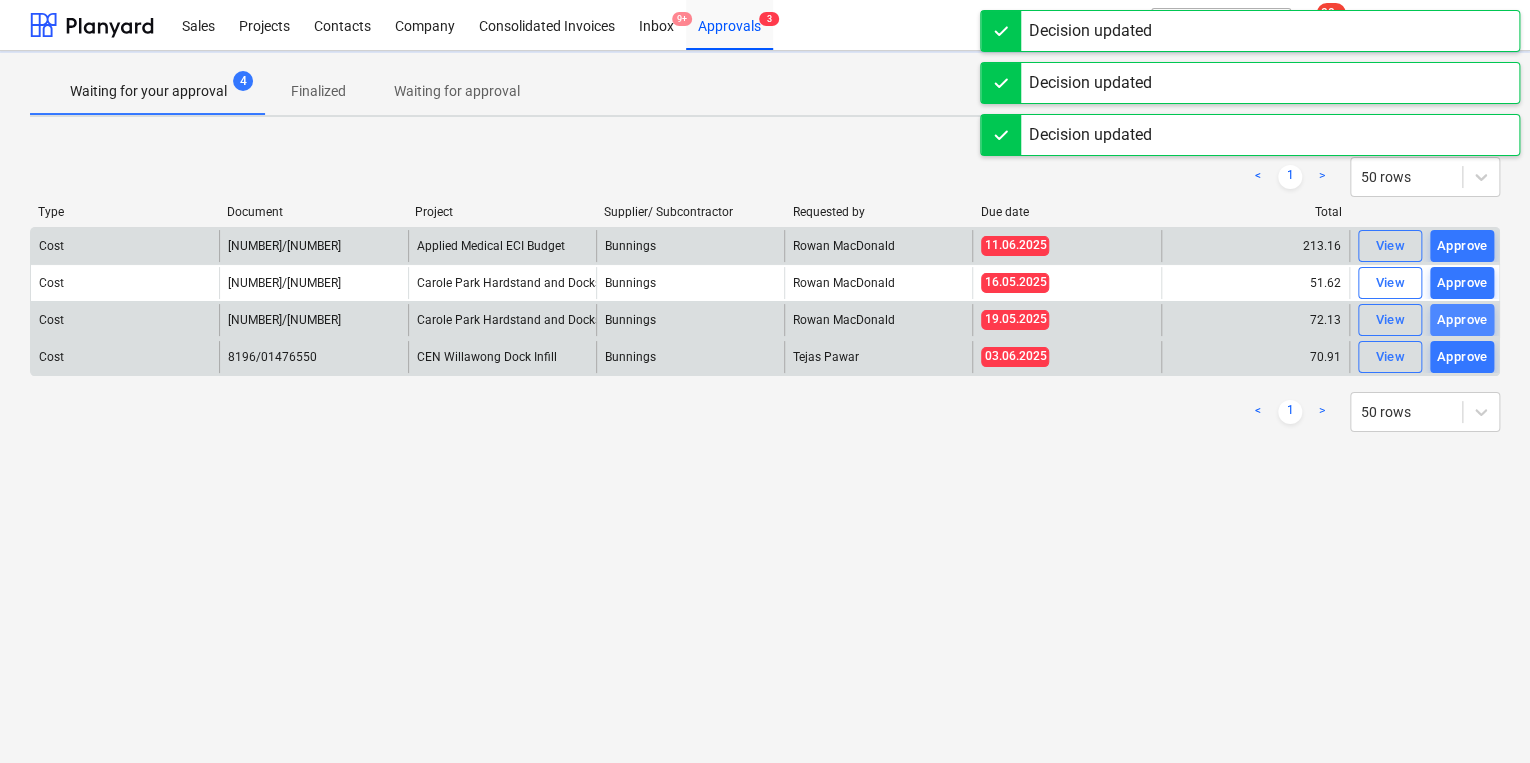 click on "Approve" at bounding box center [1462, 320] 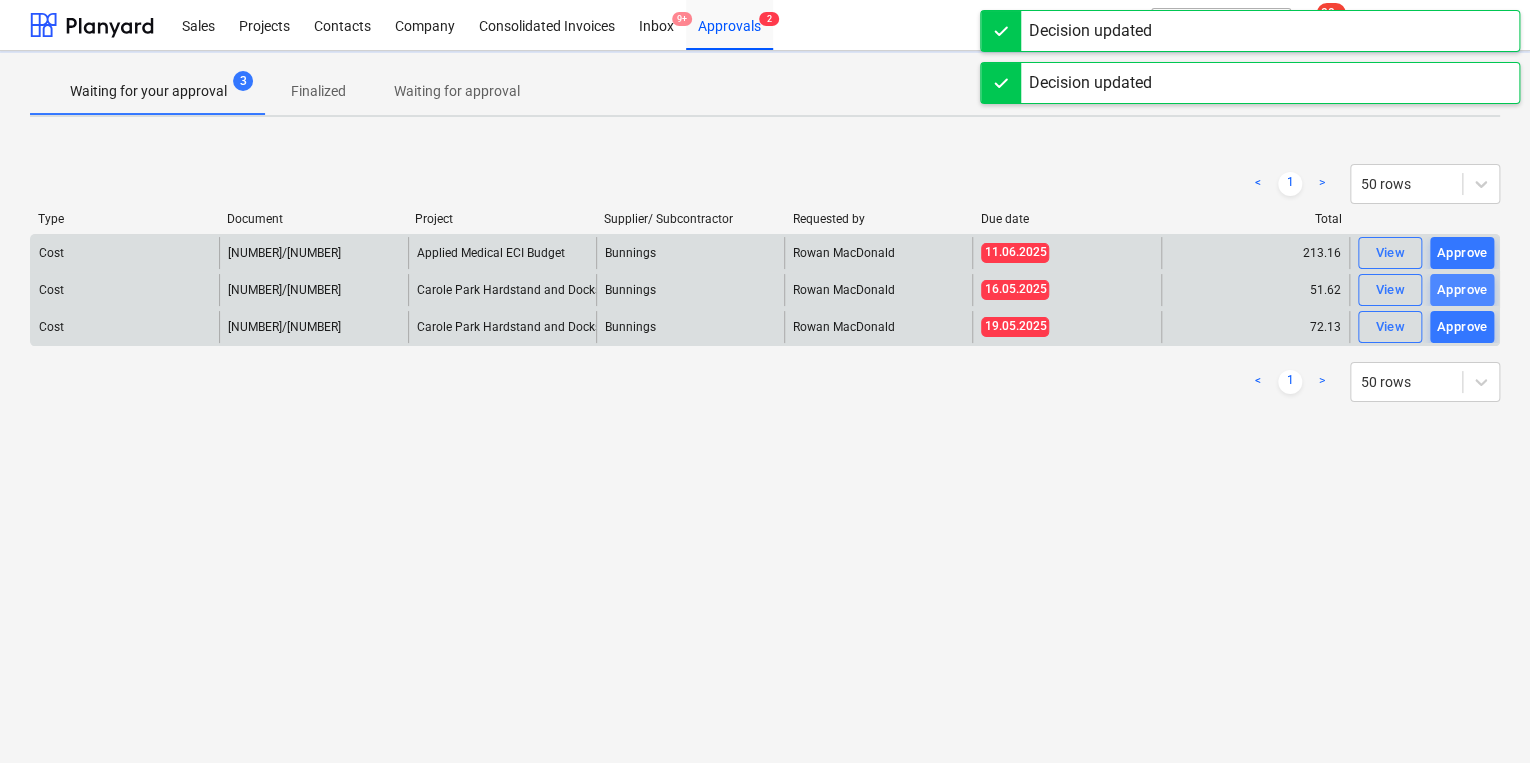 click on "Approve" at bounding box center (1462, 290) 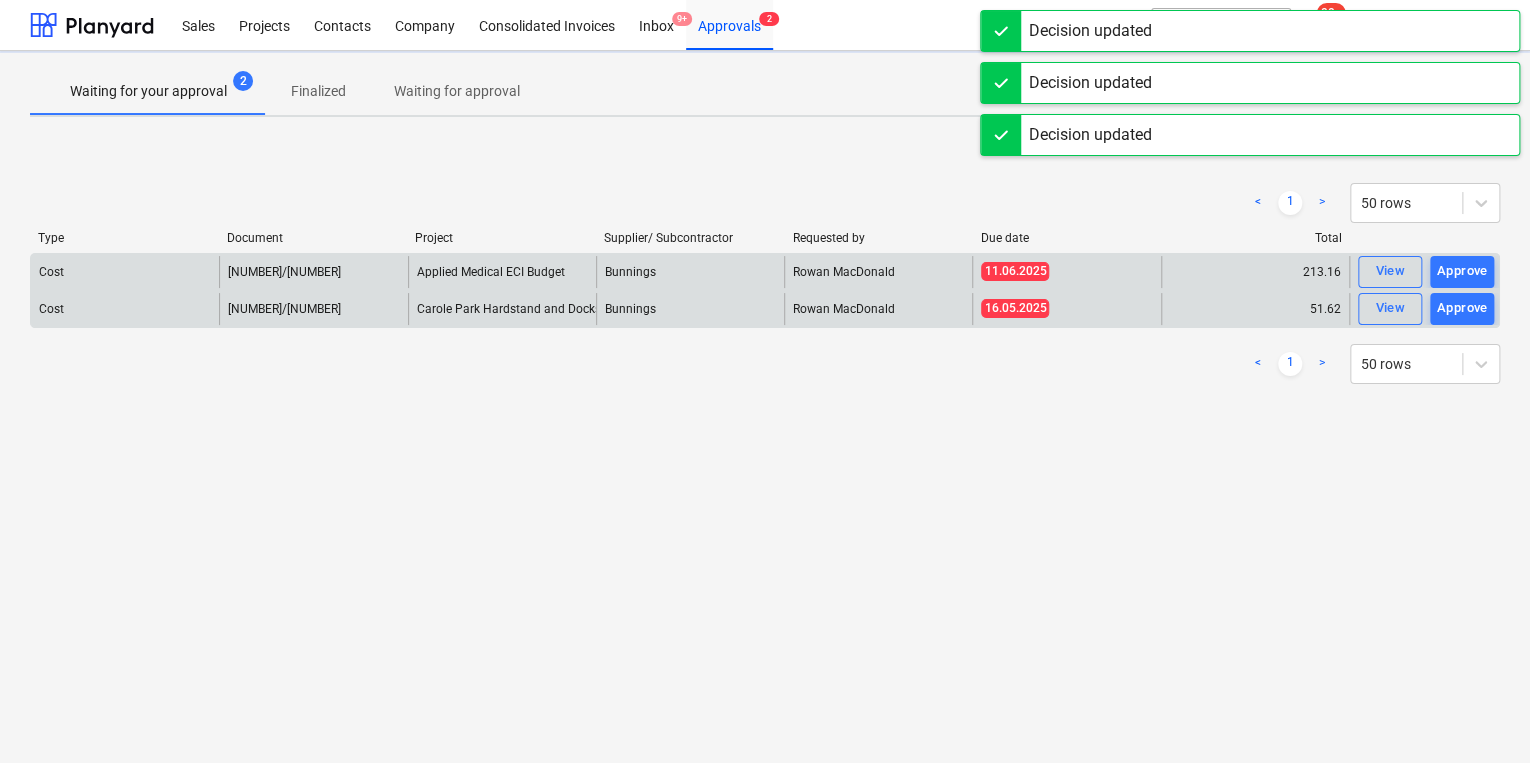 click on "Type Document Project Supplier/ Subcontractor Requested by Due date Total" at bounding box center (765, 242) 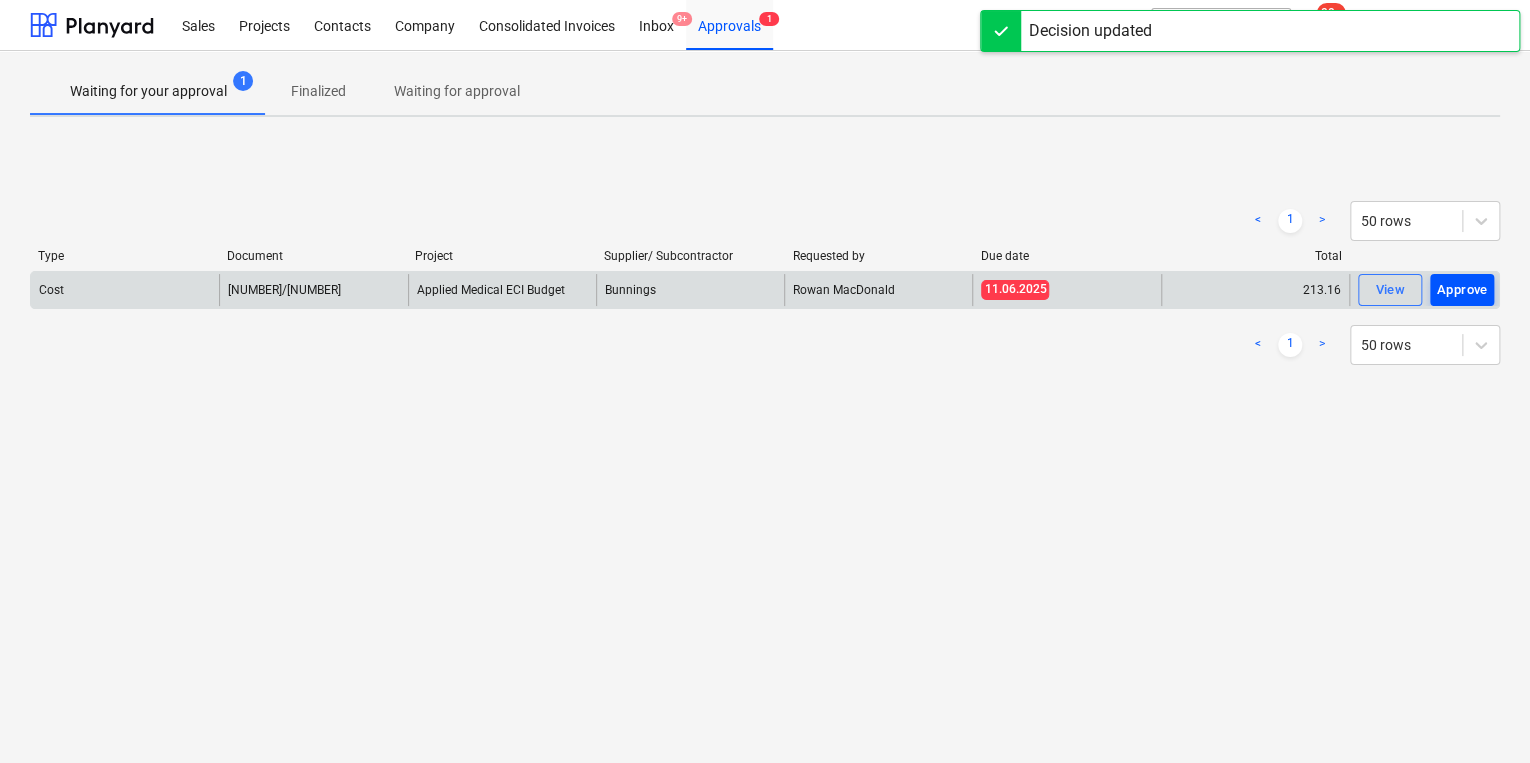 click on "Approve" at bounding box center (1462, 290) 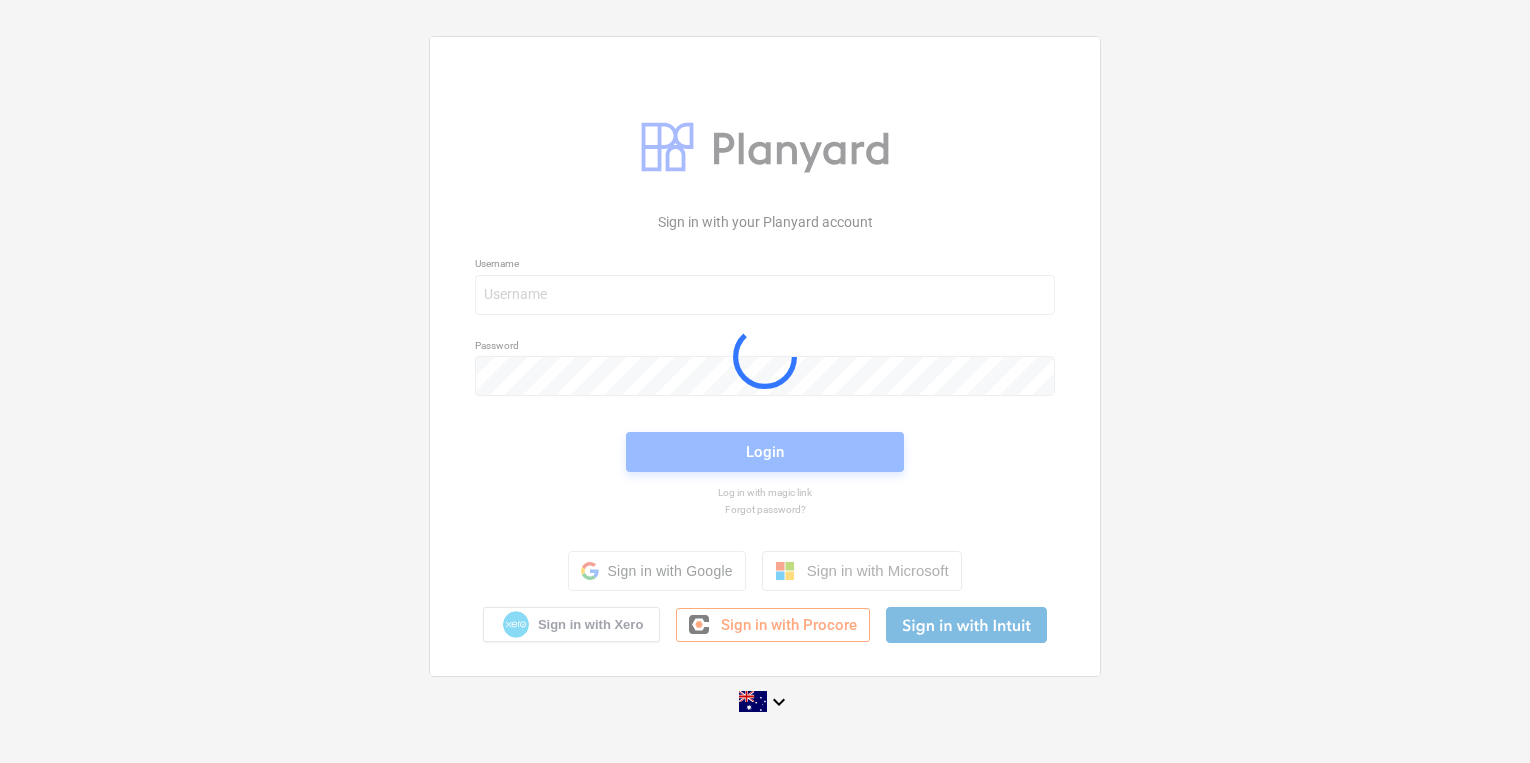 scroll, scrollTop: 0, scrollLeft: 0, axis: both 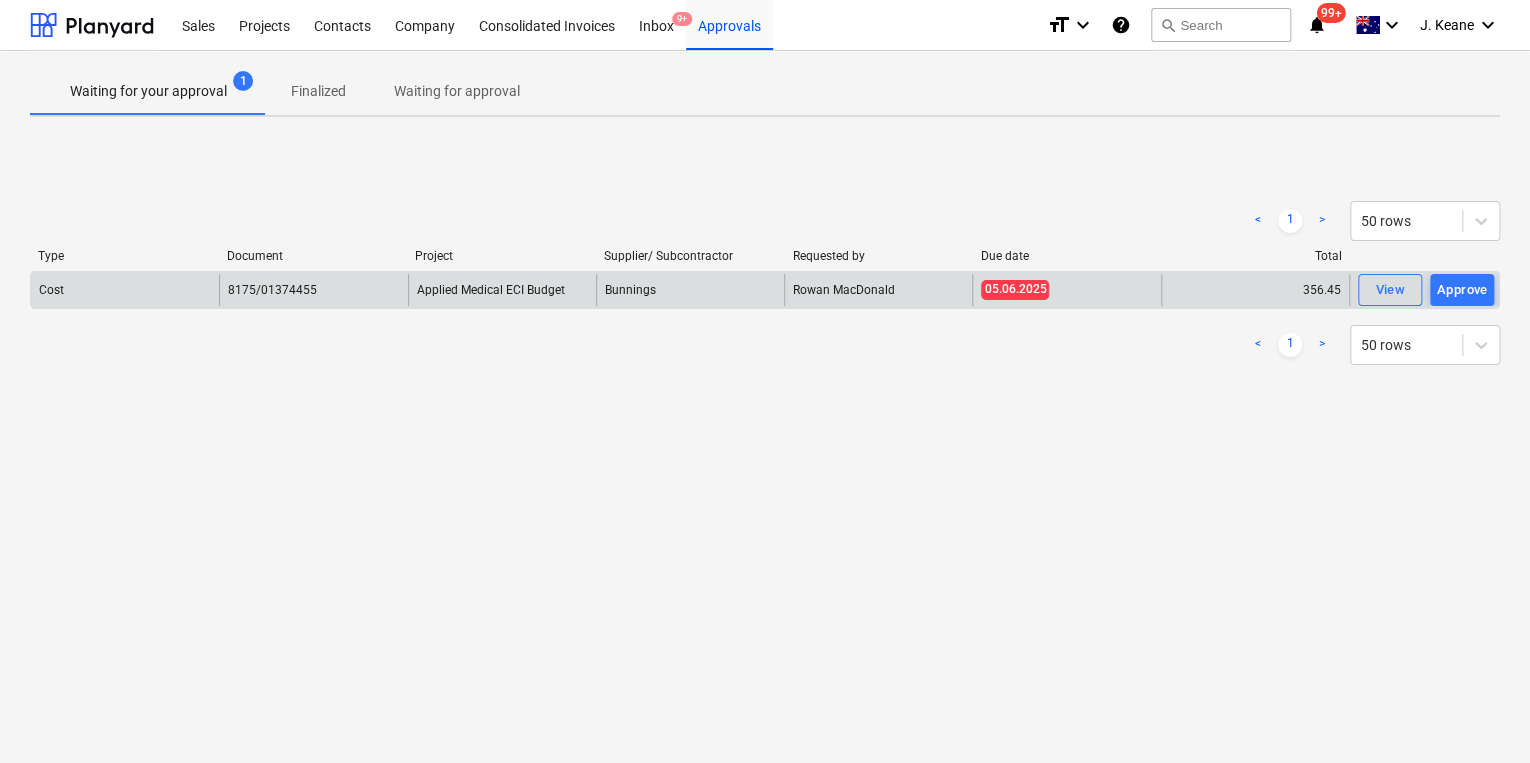 click on "Approve" at bounding box center (1462, 290) 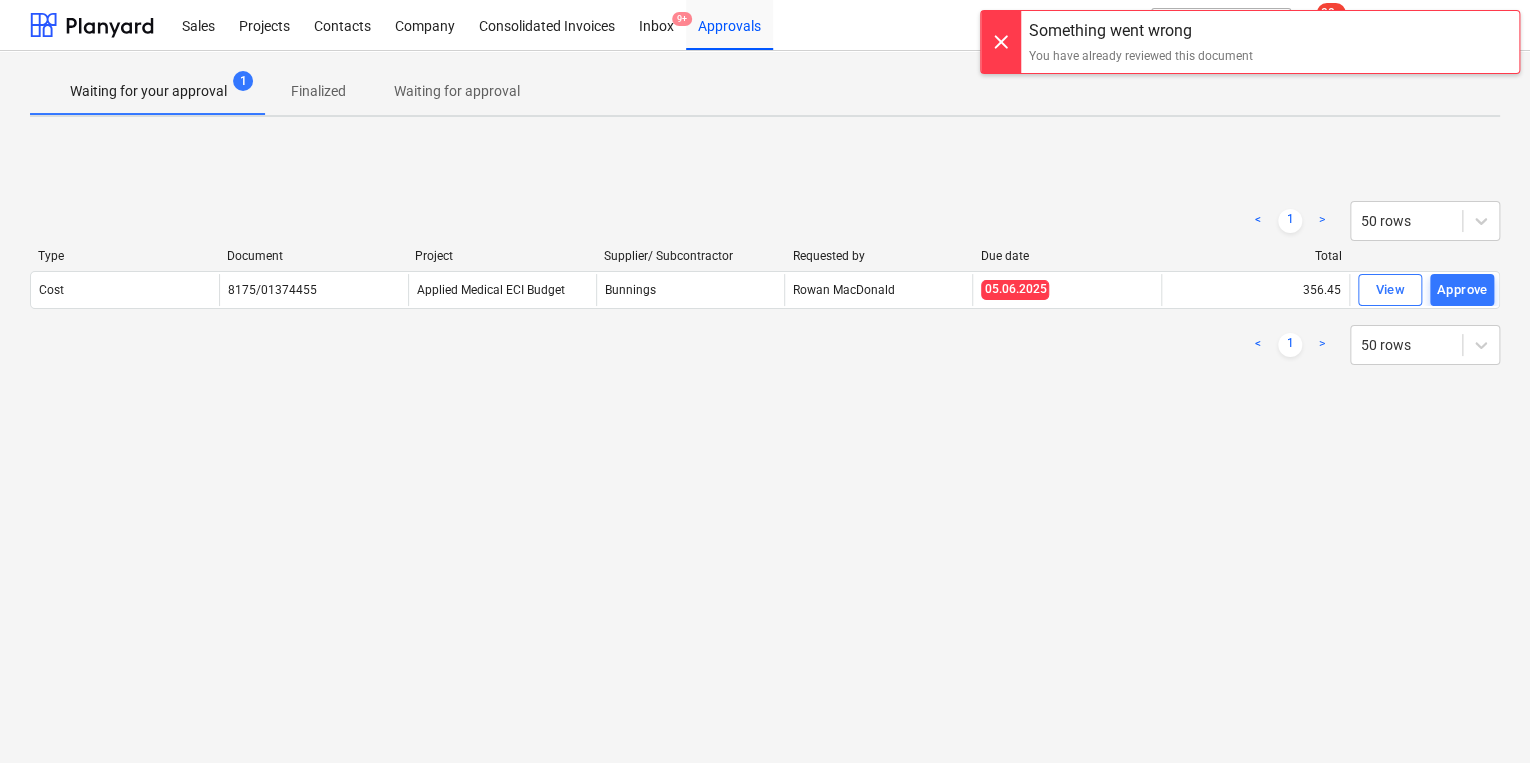 click on "< 1 > 50 rows" at bounding box center [765, 345] 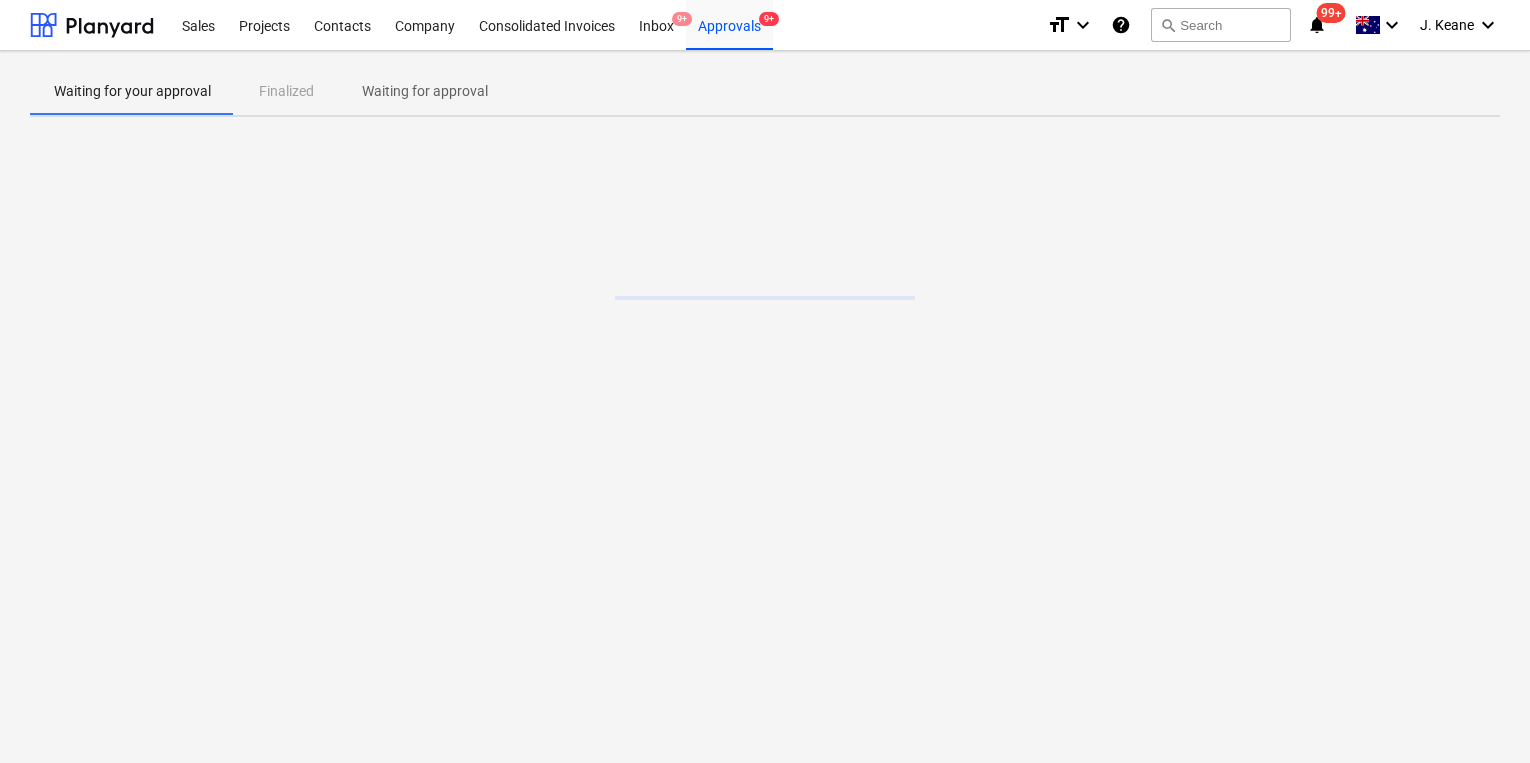 scroll, scrollTop: 0, scrollLeft: 0, axis: both 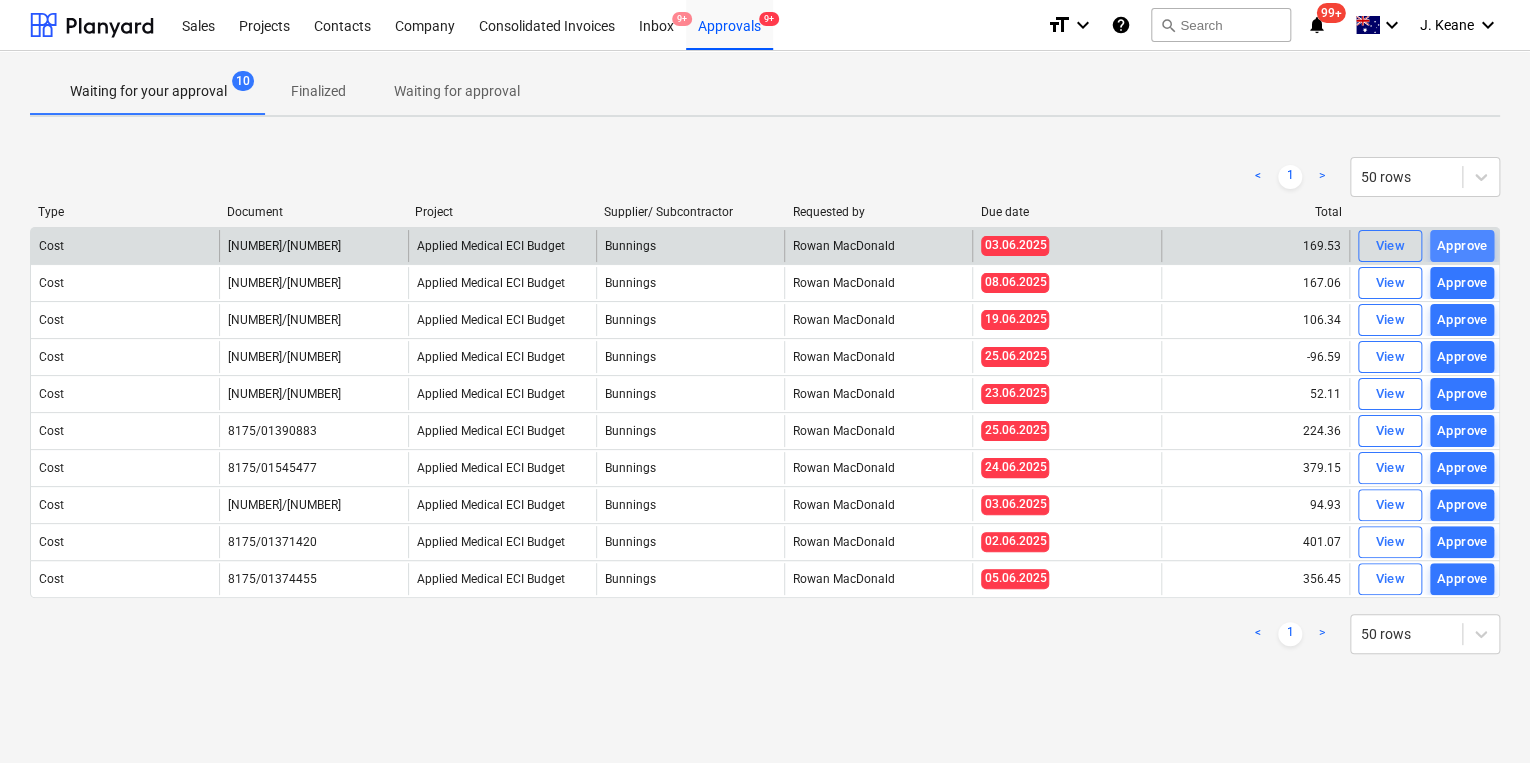 click on "Approve" at bounding box center [1462, 246] 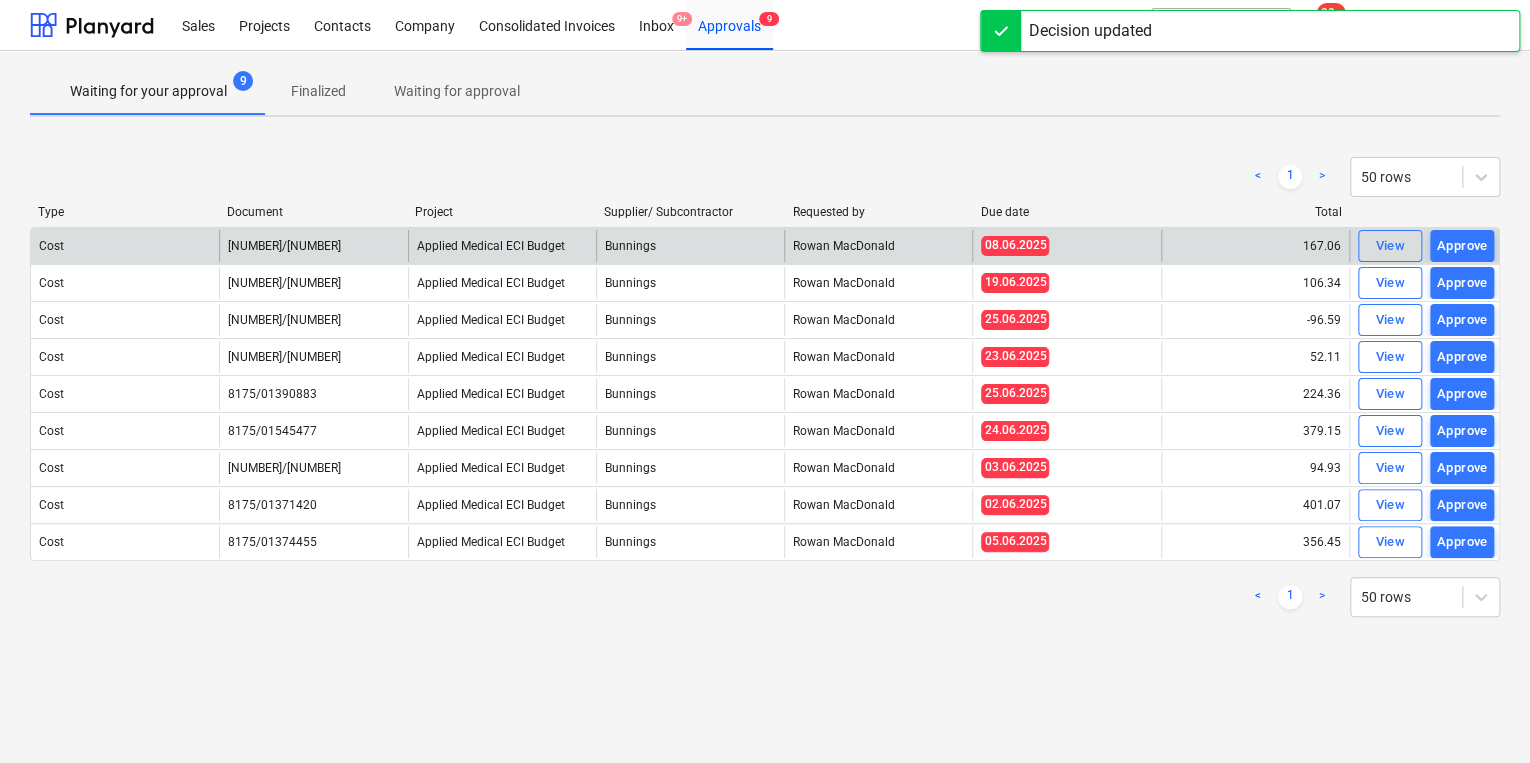 click on "Approve" at bounding box center [1462, 246] 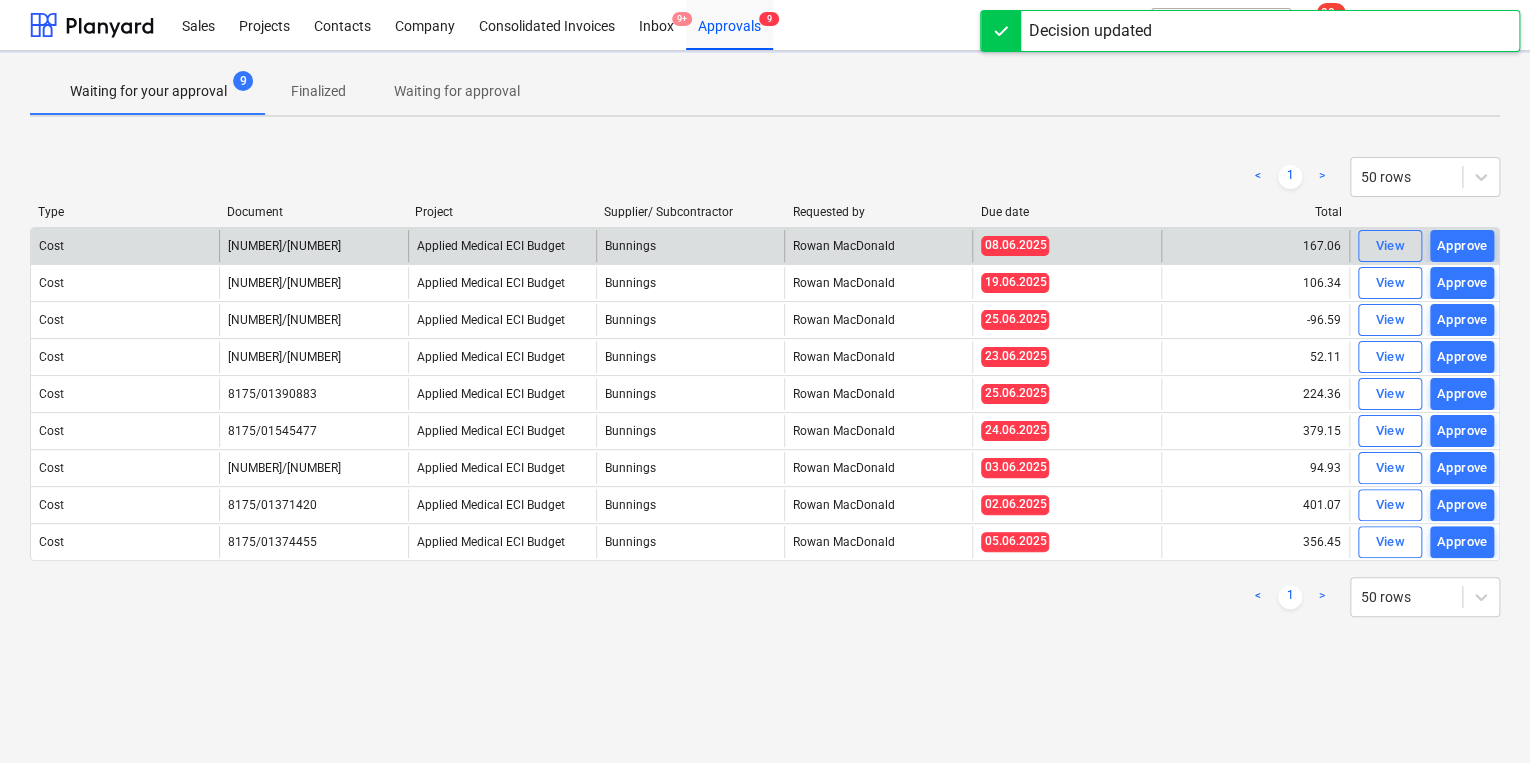 click on "Approve" at bounding box center (1462, 246) 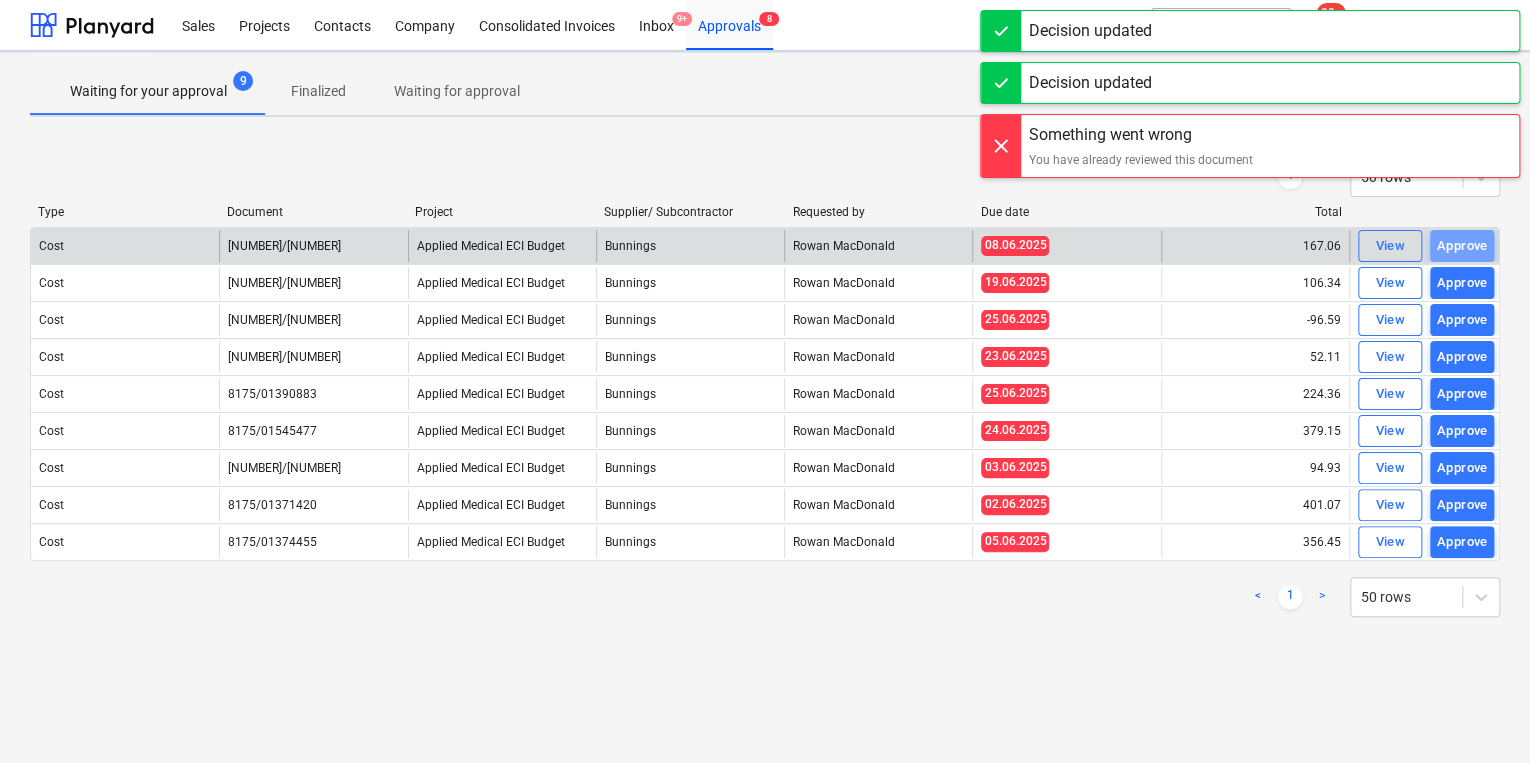 click on "Approve" at bounding box center (1462, 246) 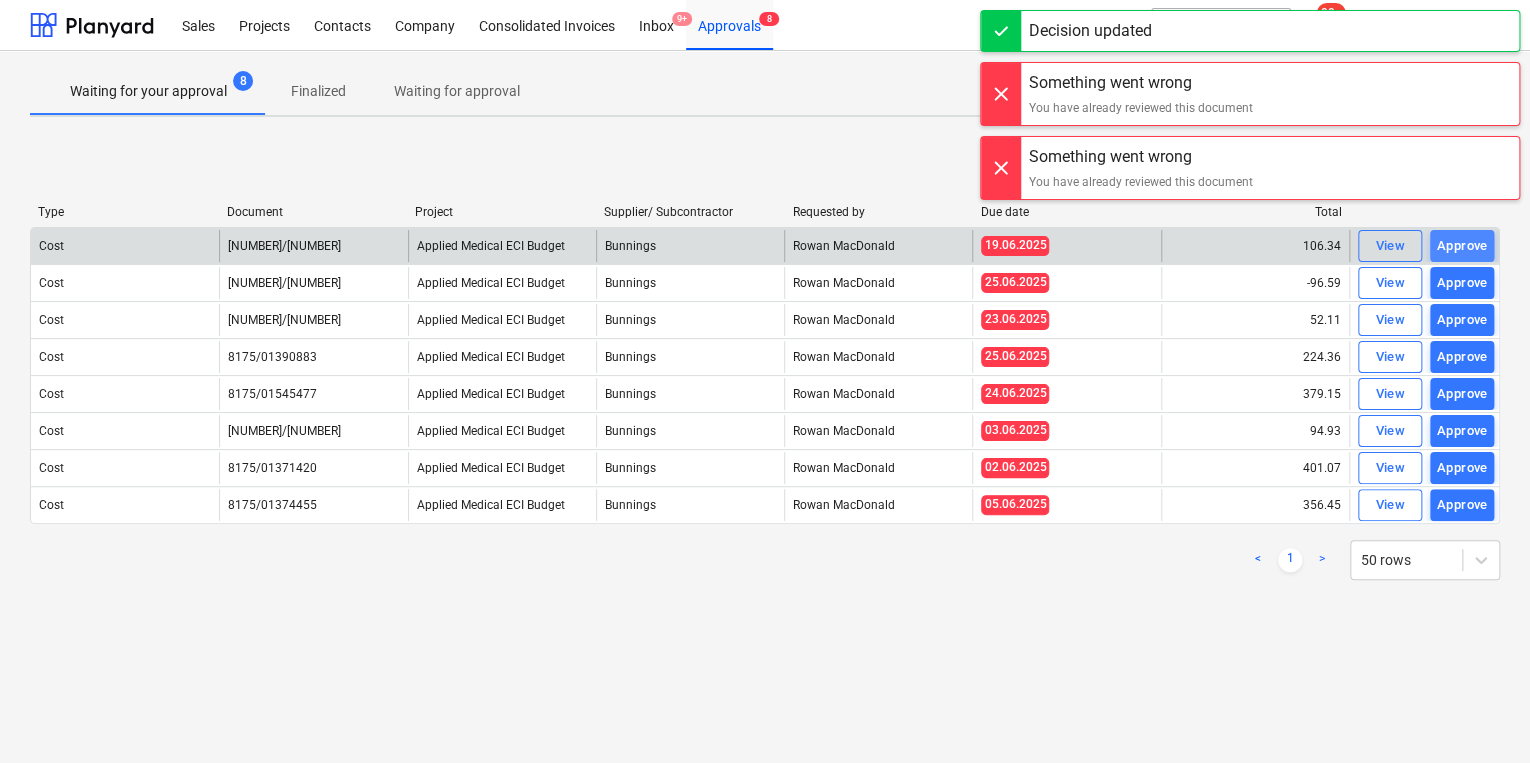 click on "Approve" at bounding box center (1462, 246) 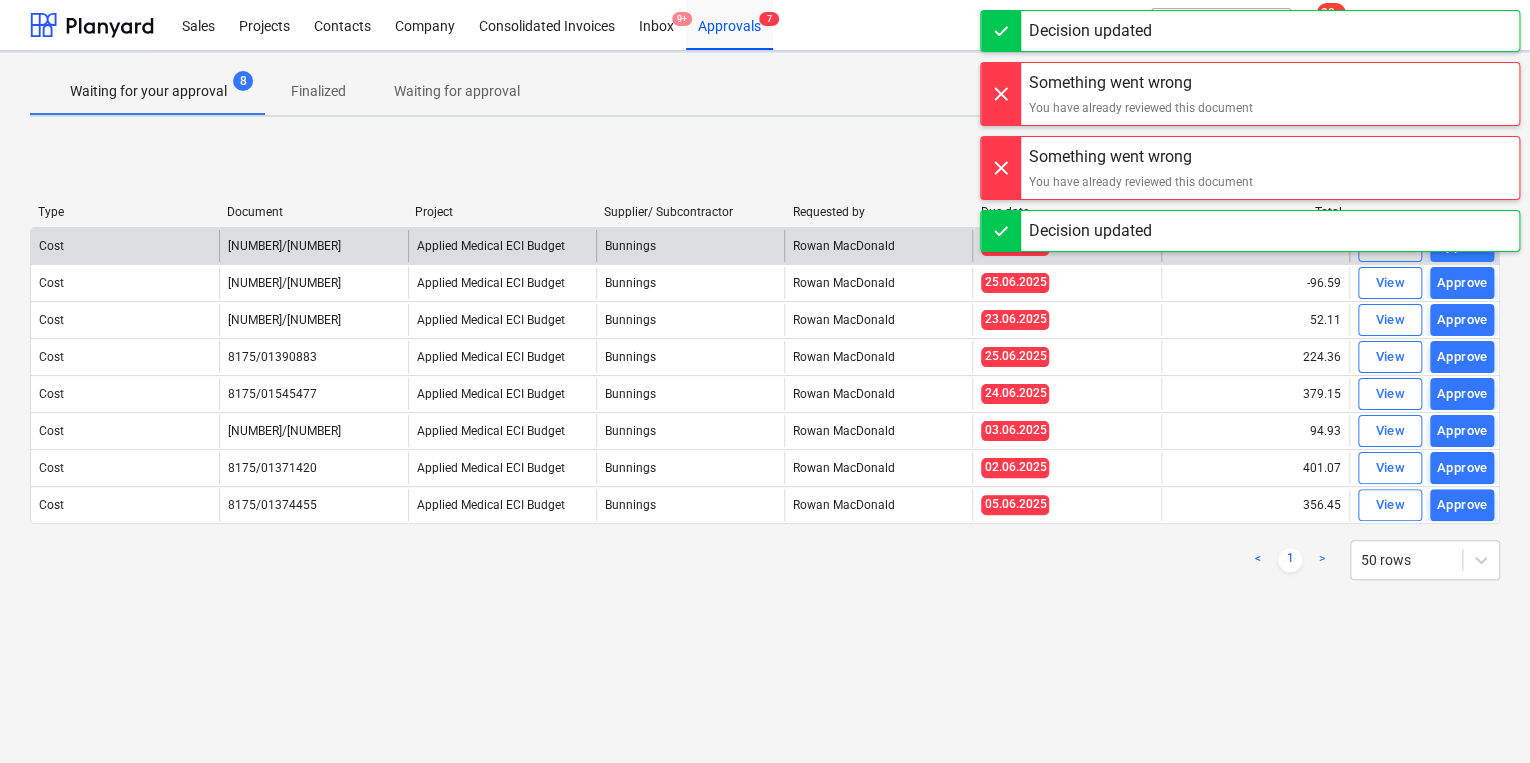 click on "Approve" at bounding box center (1462, 246) 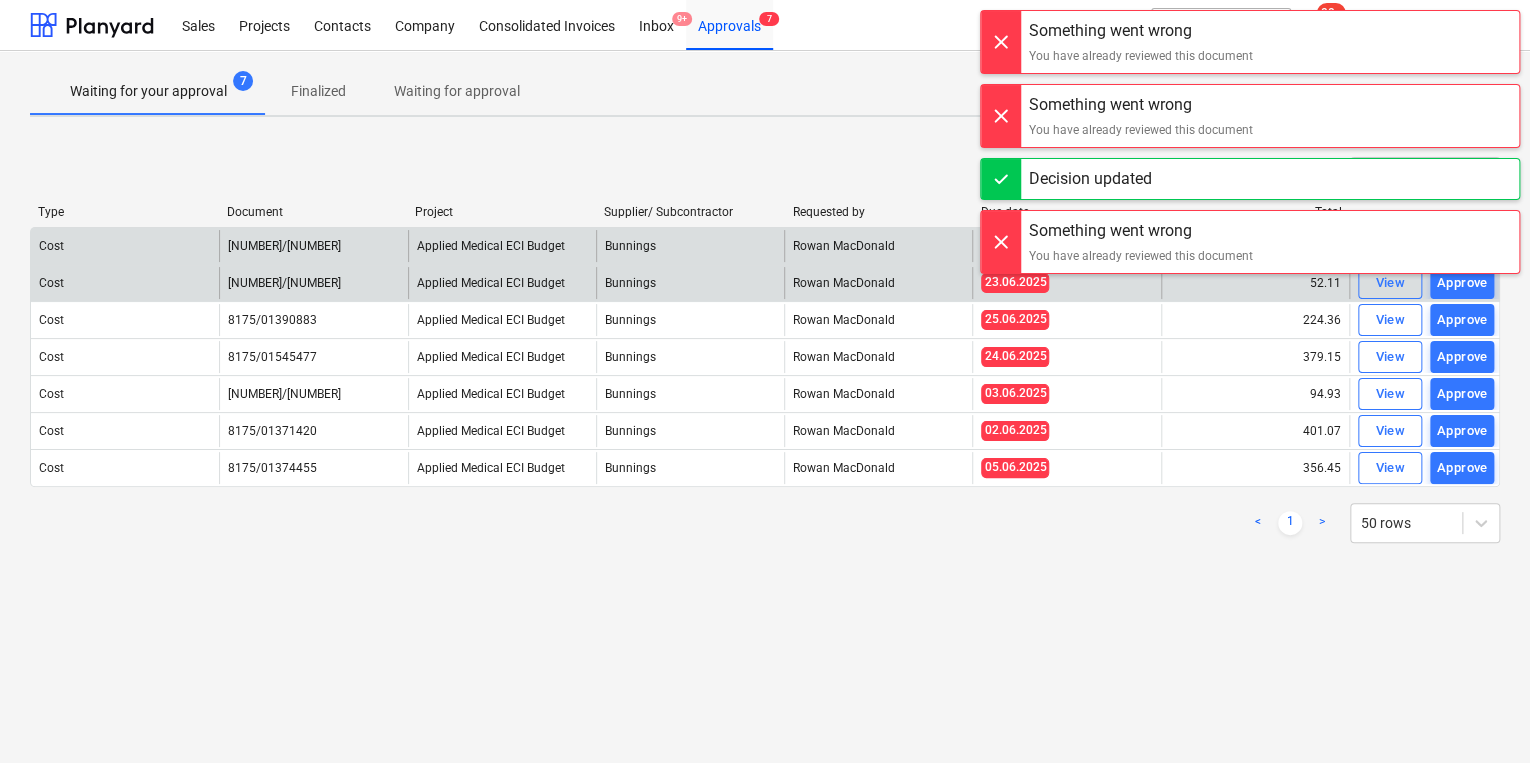 click on "Approve" at bounding box center [1462, 283] 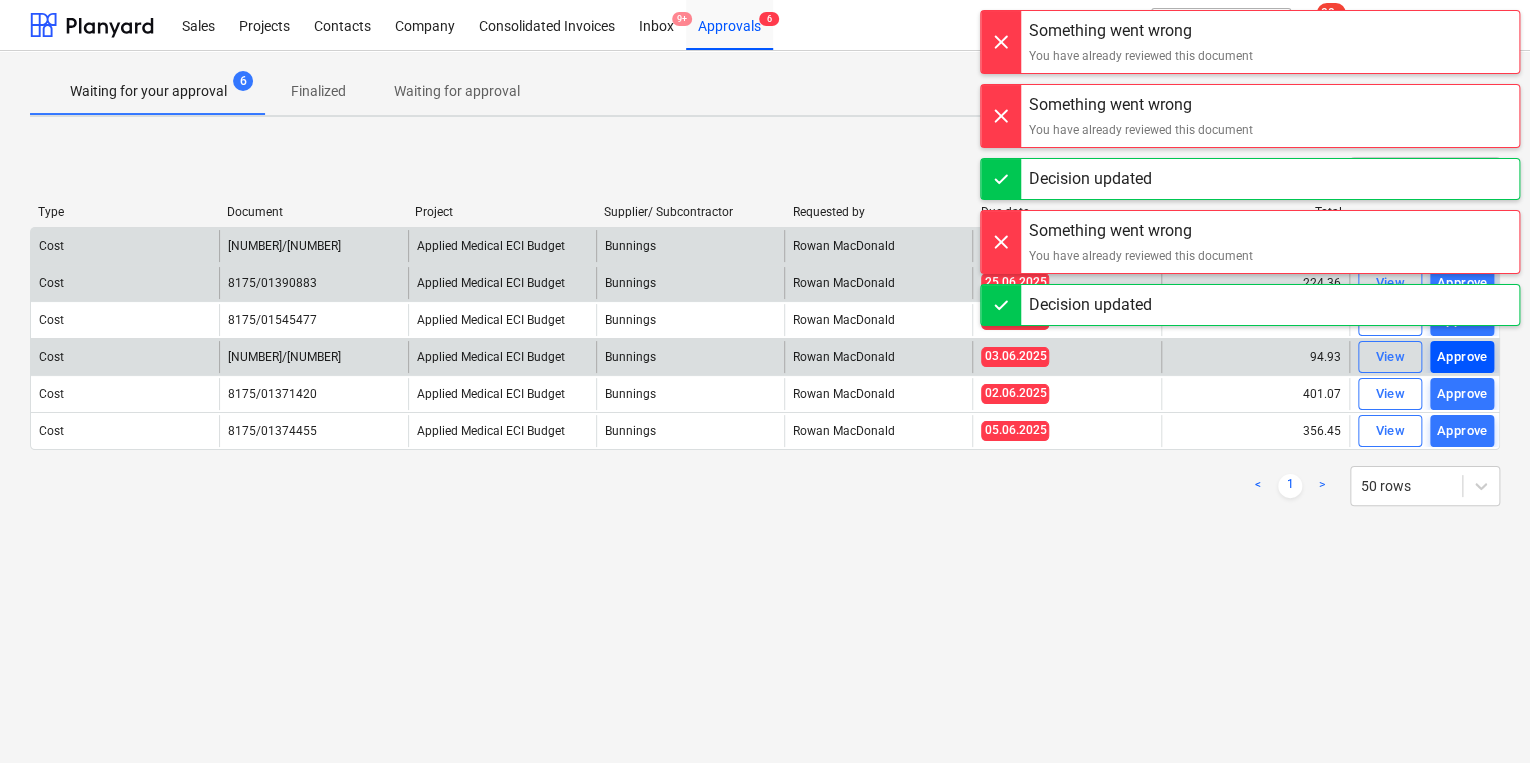 click on "Approve" at bounding box center [1462, 357] 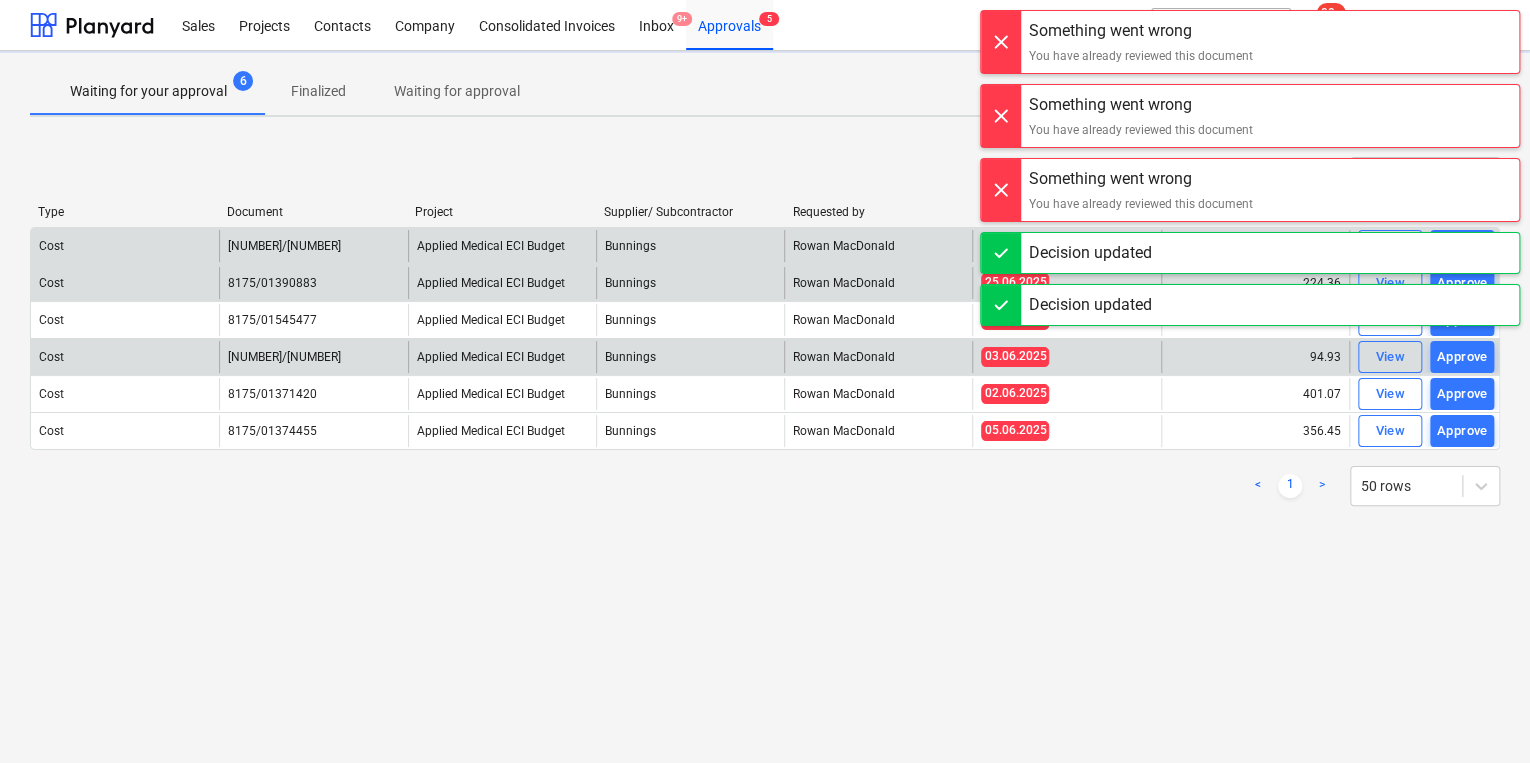 click on "Approve" at bounding box center [1462, 320] 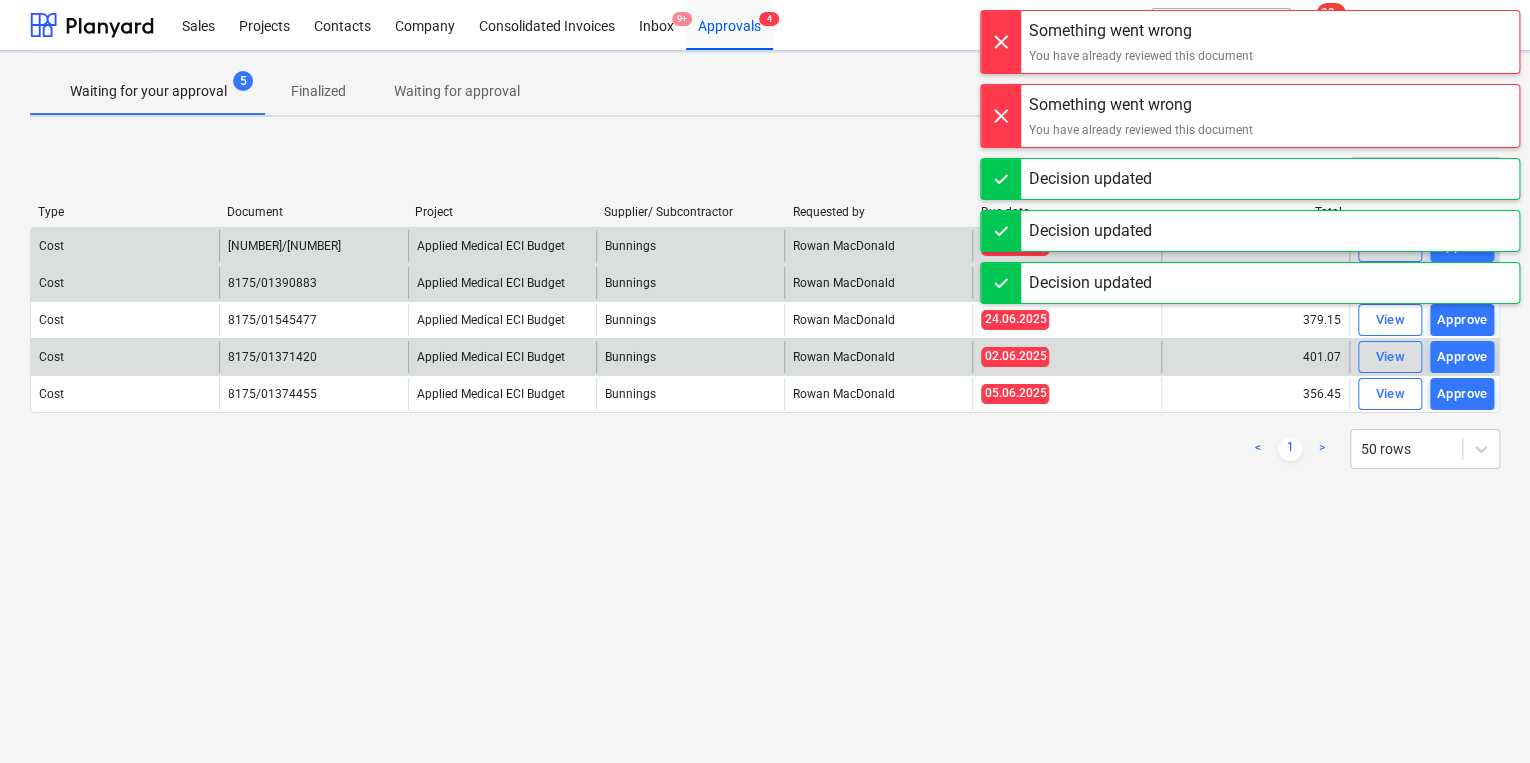 click on "Approve" at bounding box center [1462, 320] 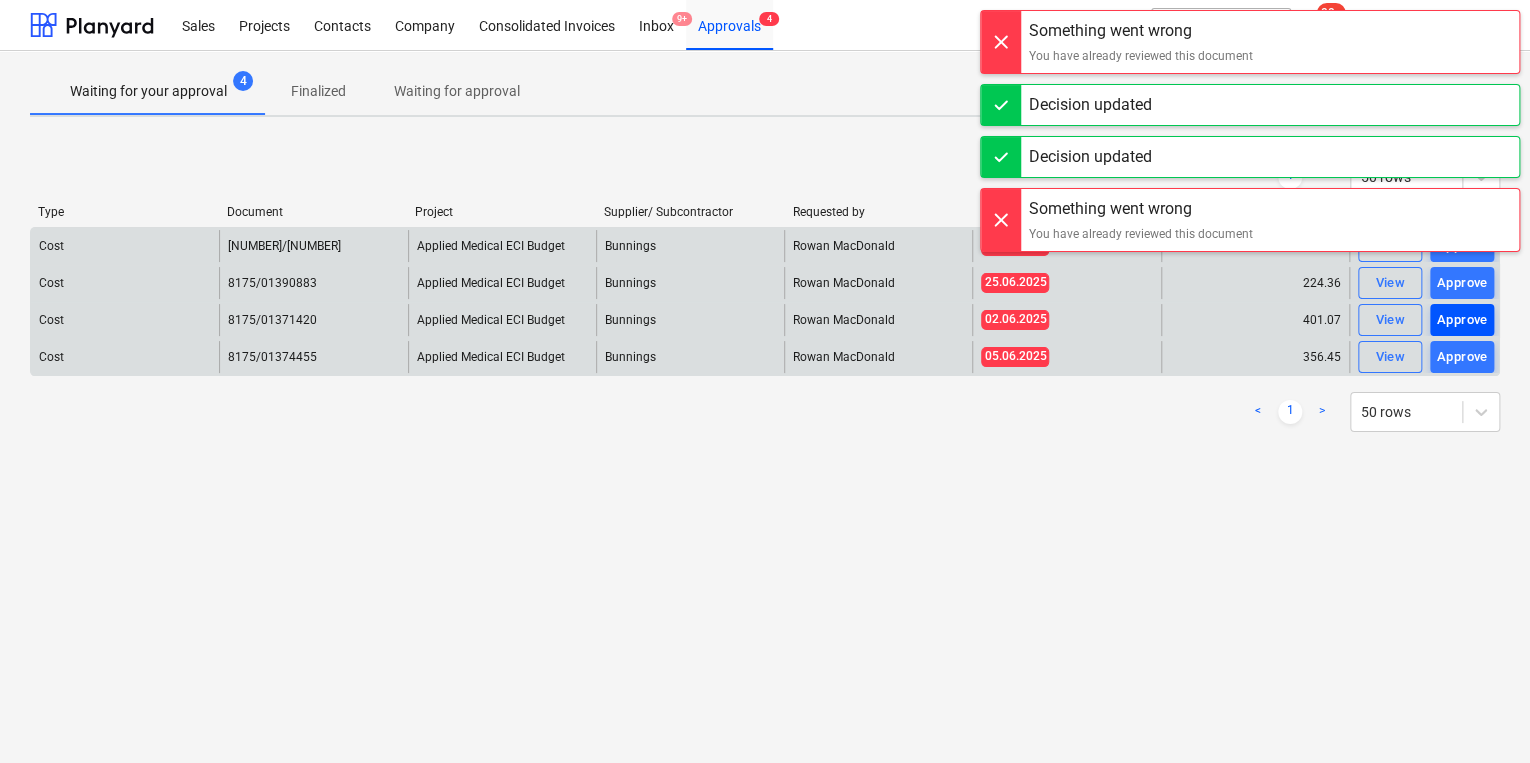 click on "Approve" at bounding box center (1462, 320) 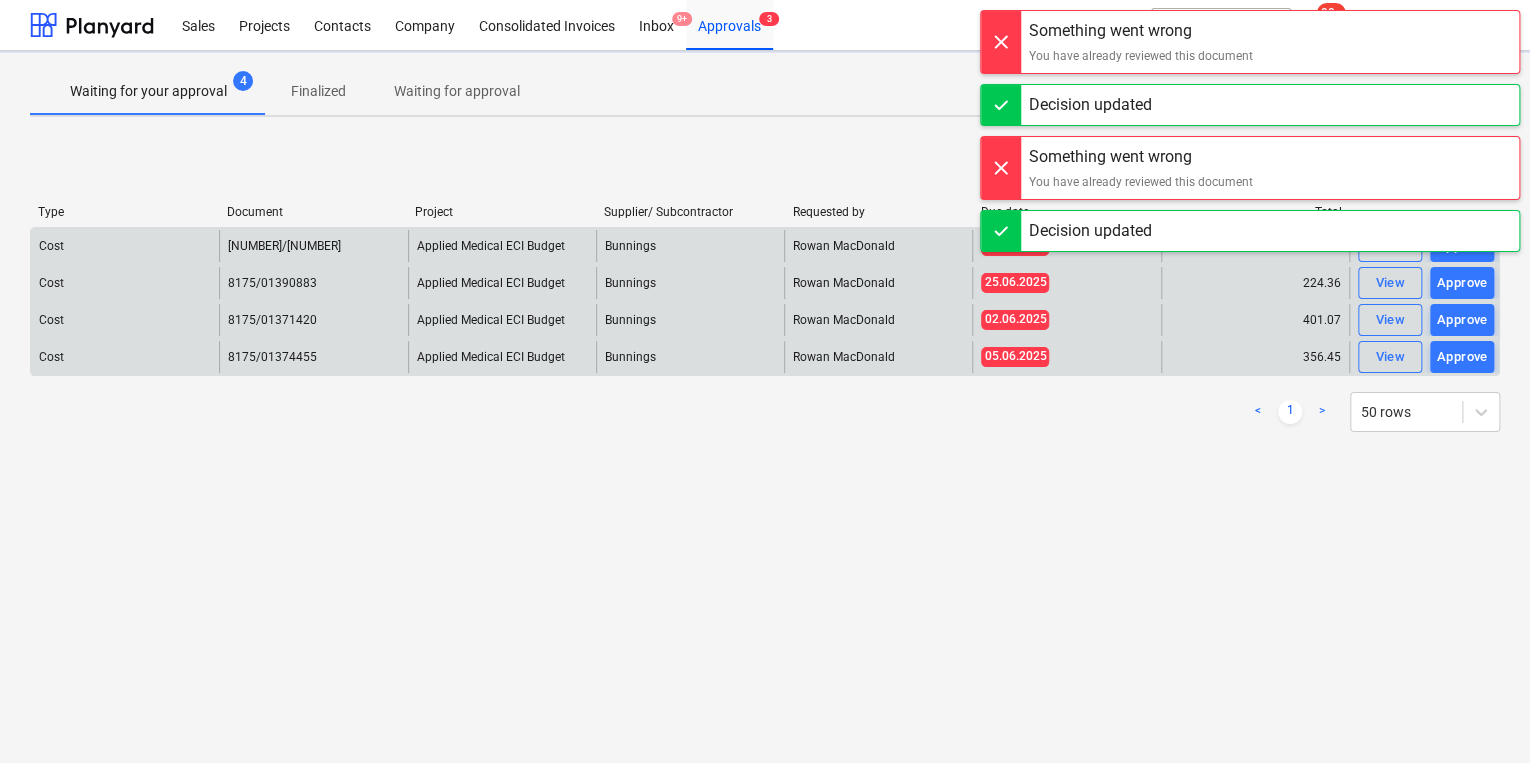 click on "Approve" at bounding box center [1462, 357] 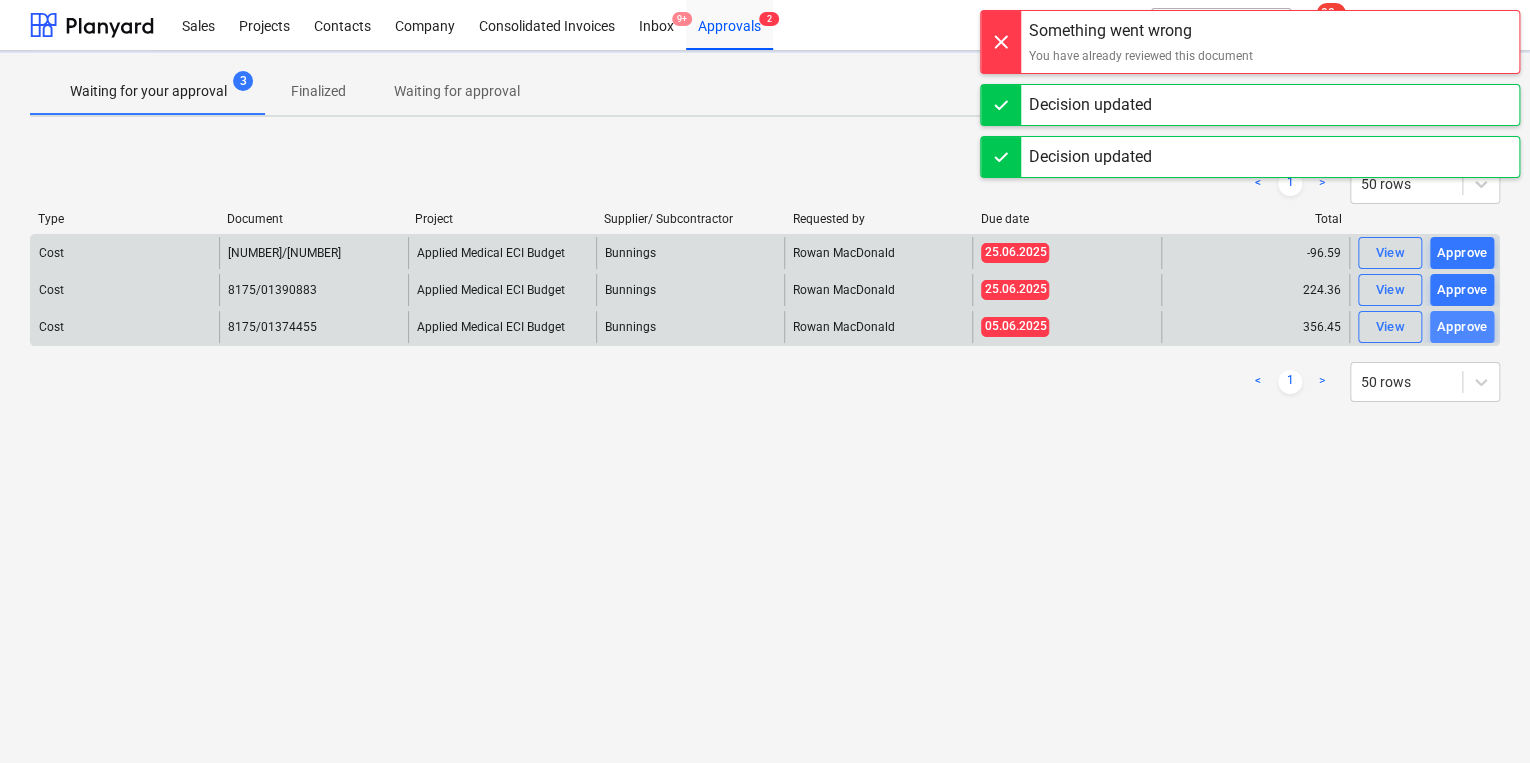 click on "Approve" at bounding box center [1462, 327] 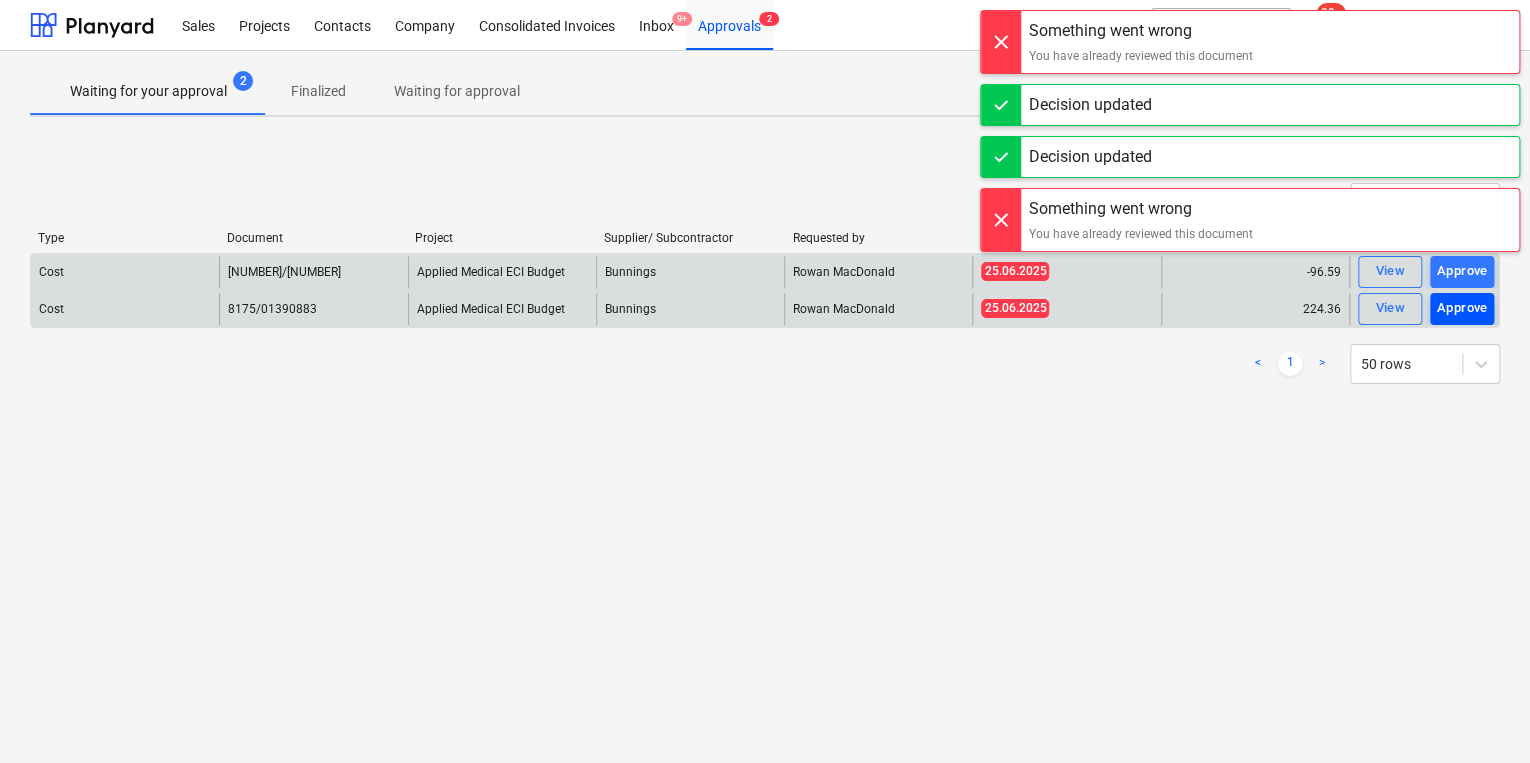 click on "Approve" at bounding box center [1462, 308] 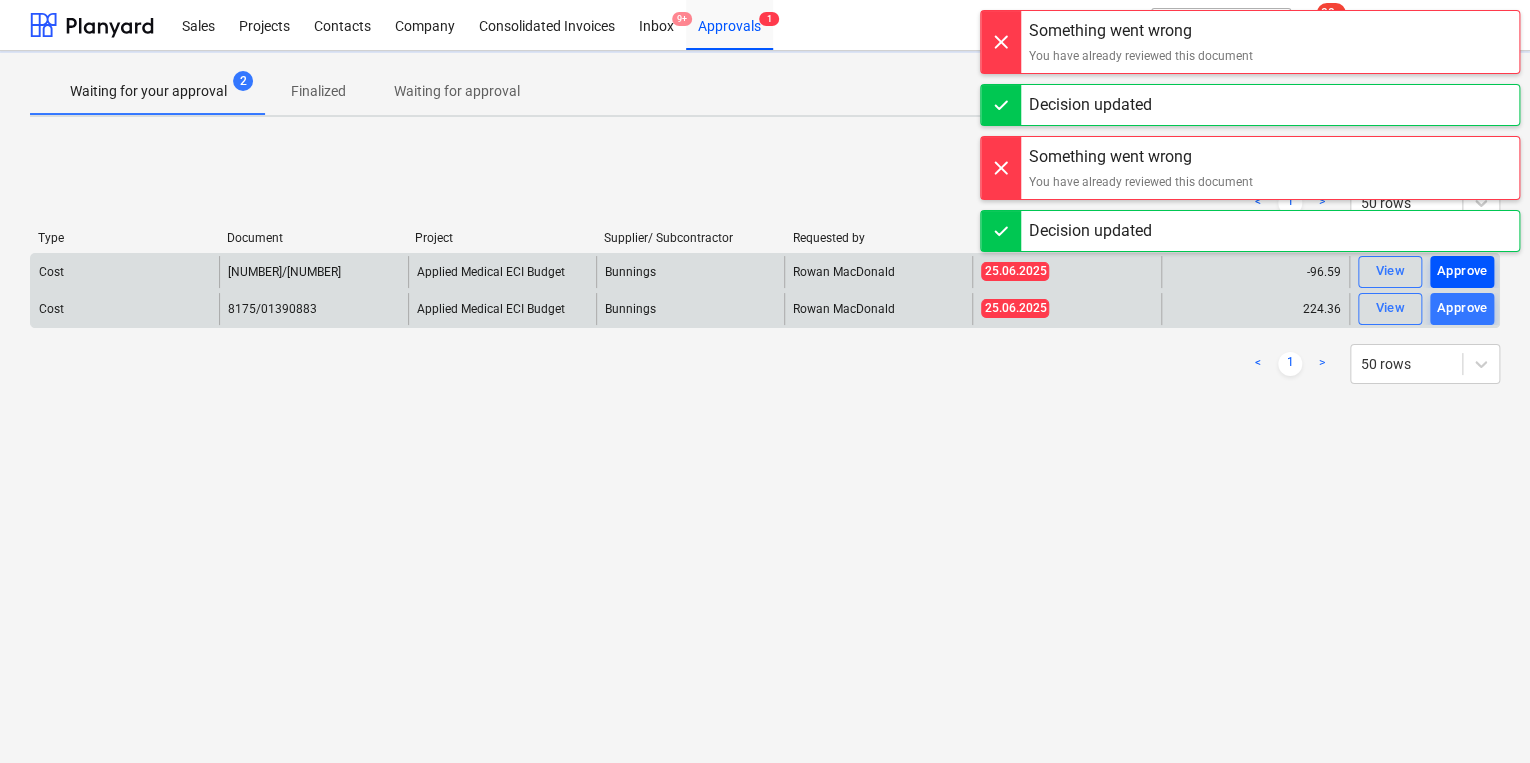 click on "Approve" at bounding box center (1462, 271) 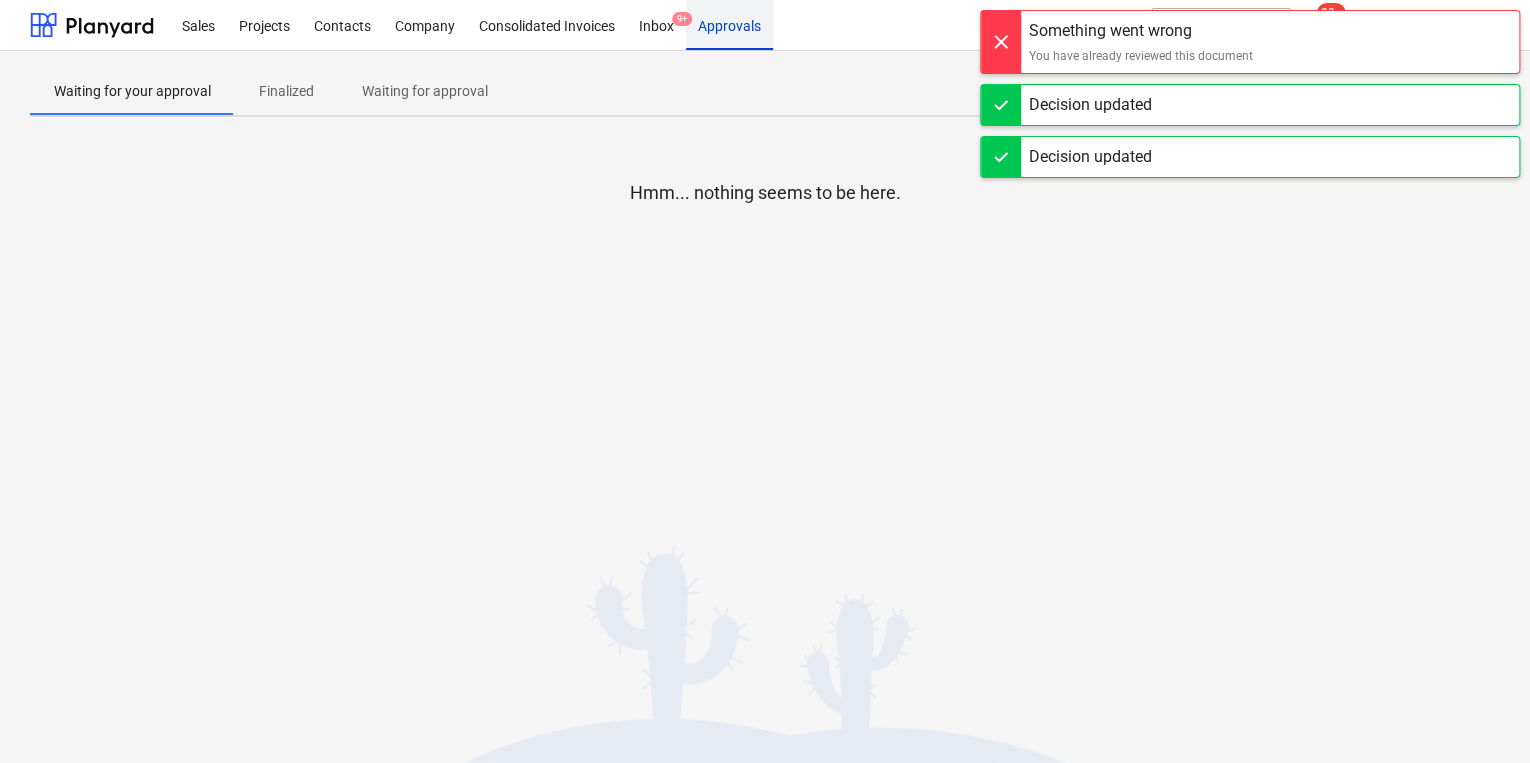 click on "Approvals" at bounding box center [729, 24] 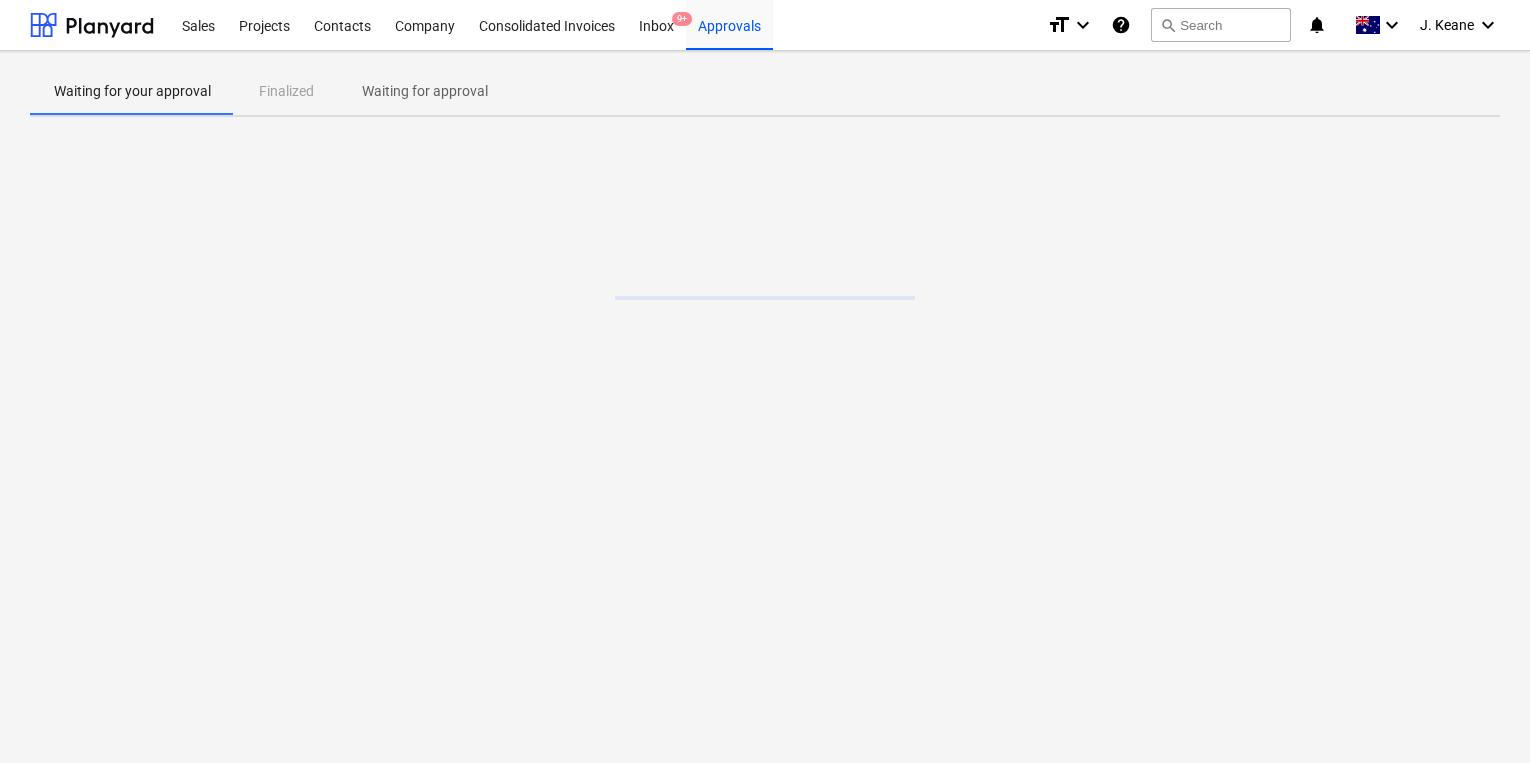 scroll, scrollTop: 0, scrollLeft: 0, axis: both 